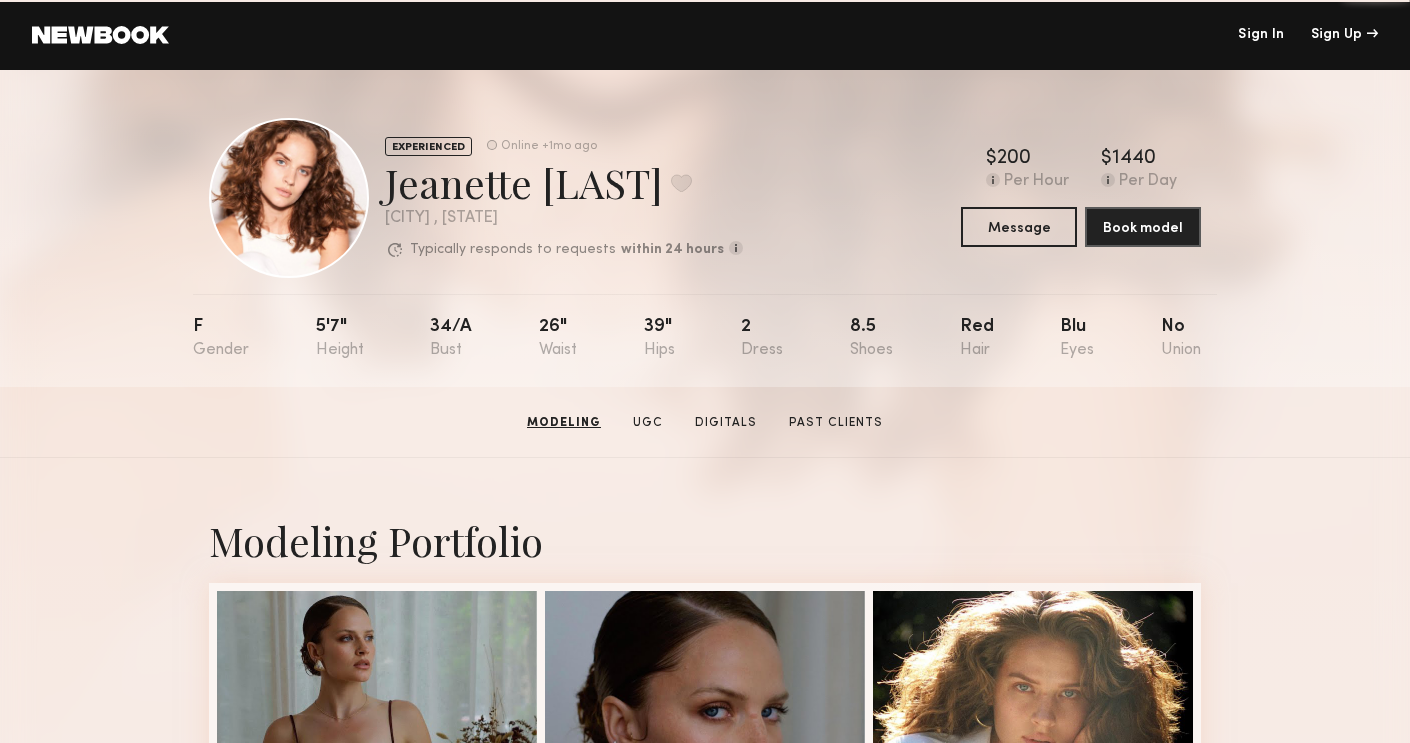 scroll, scrollTop: 0, scrollLeft: 0, axis: both 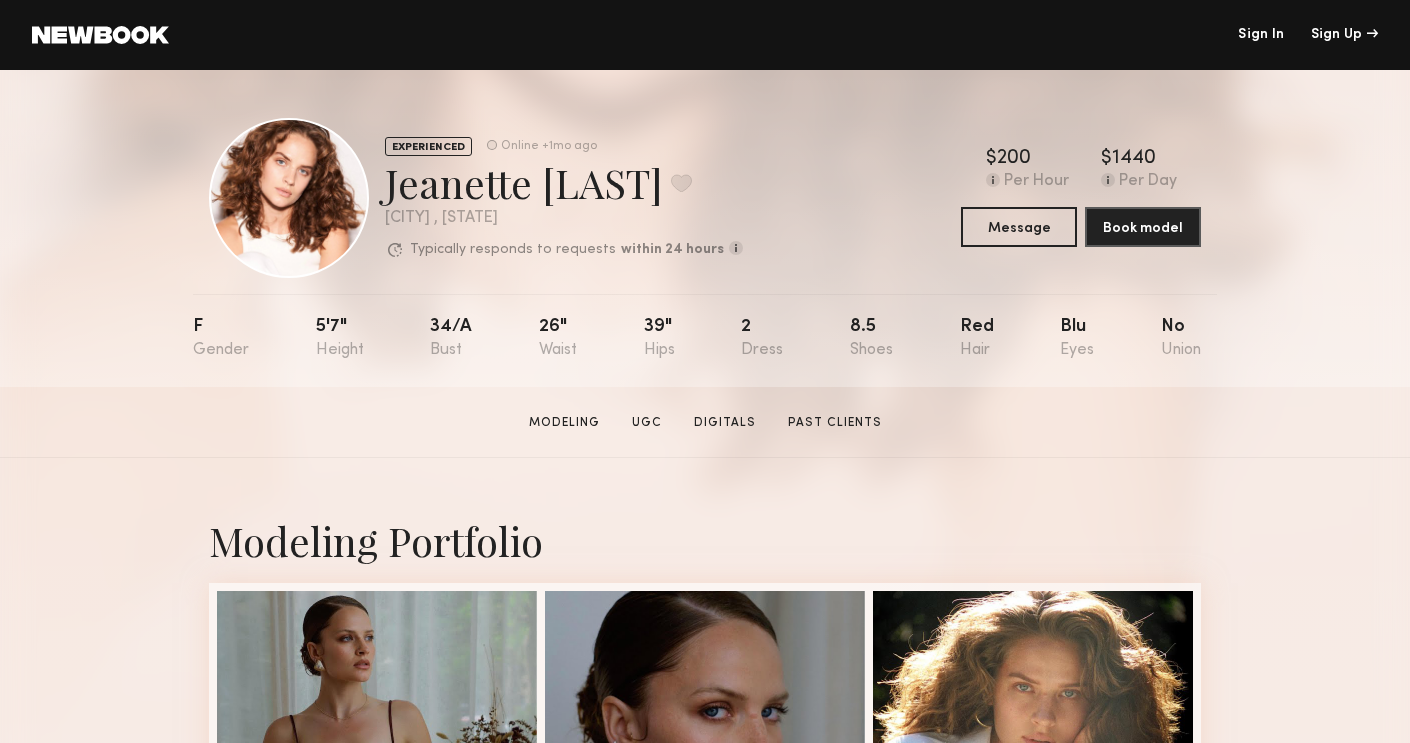 click 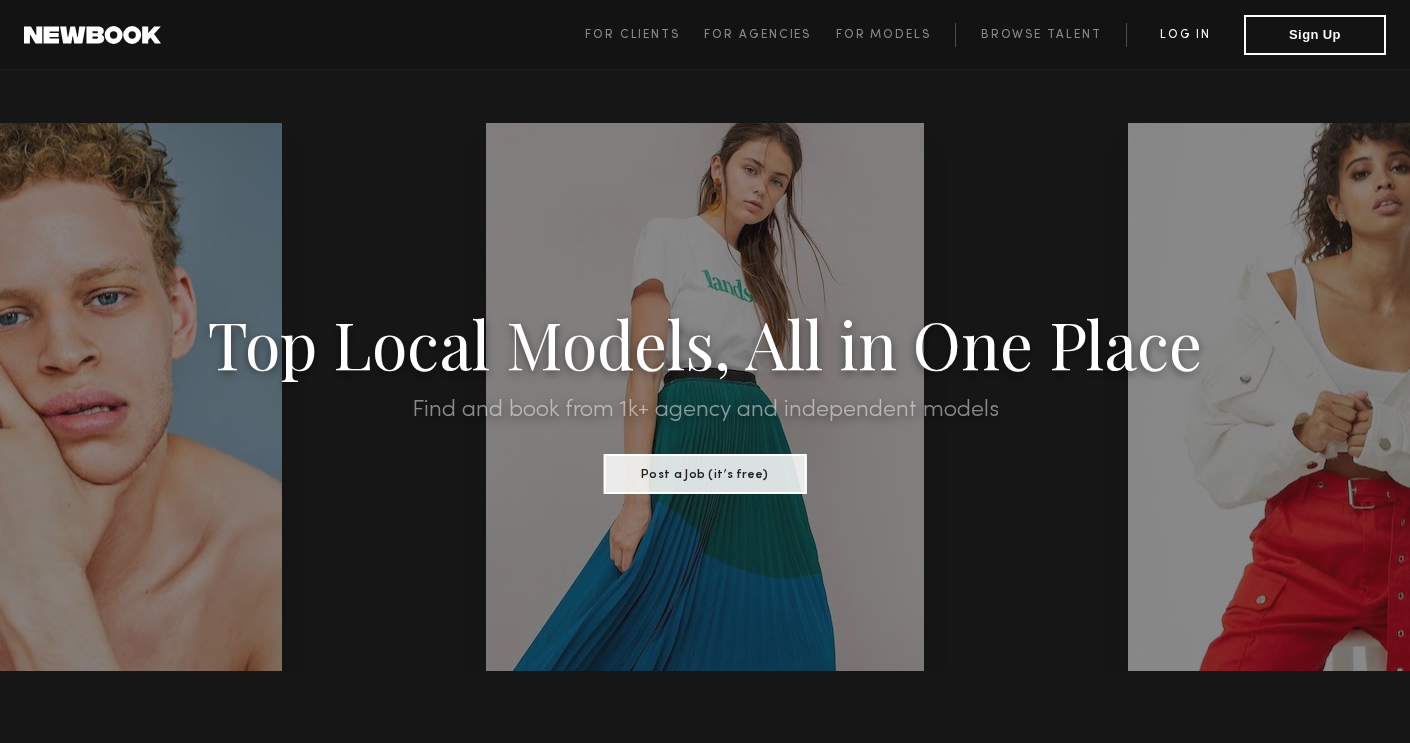 click on "Log in" 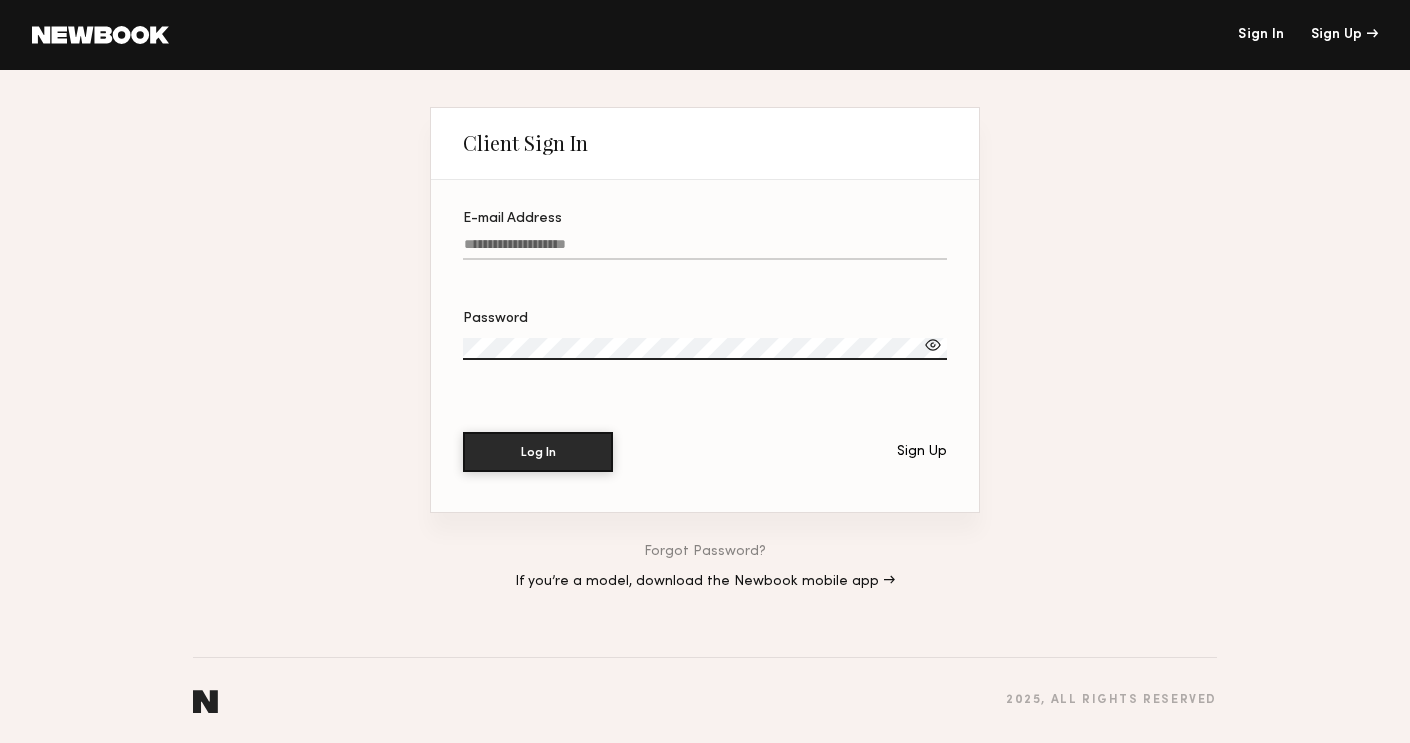 type on "**********" 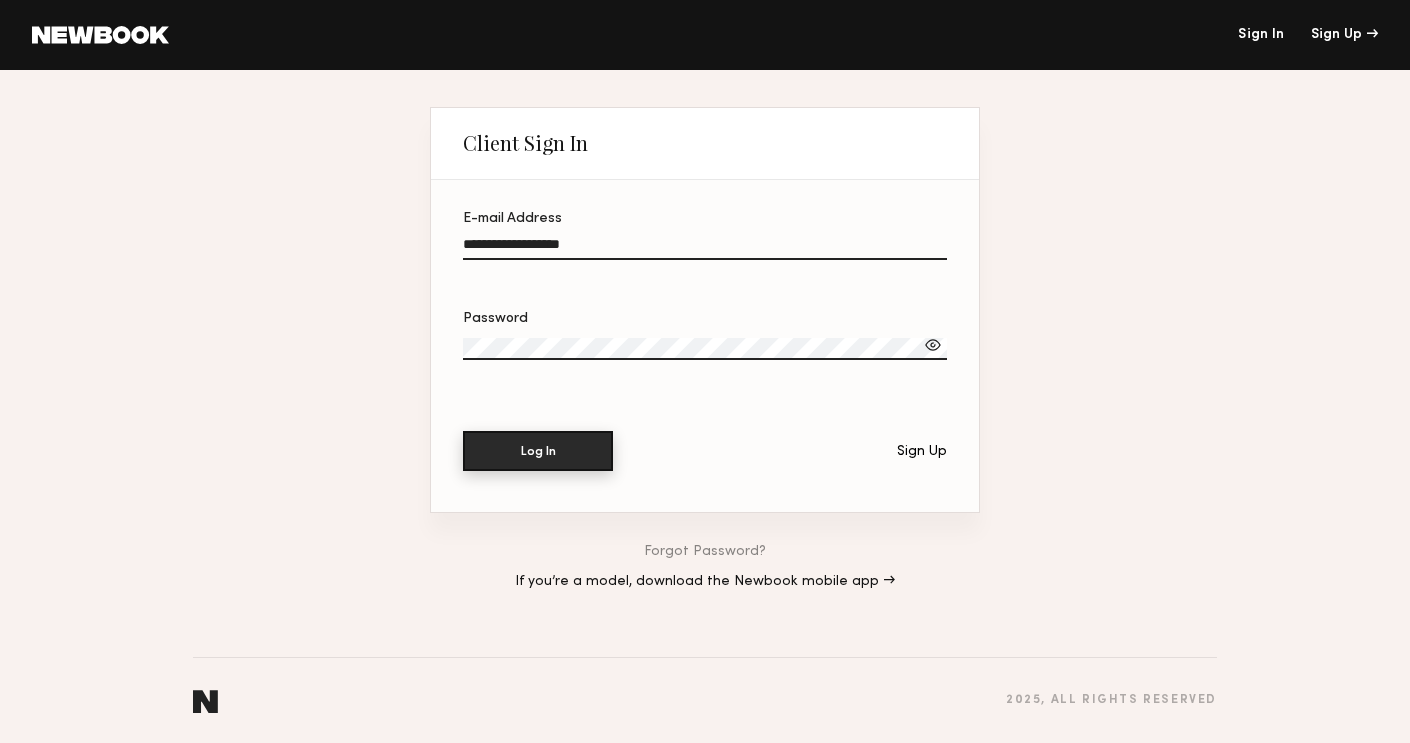 click on "Log In" 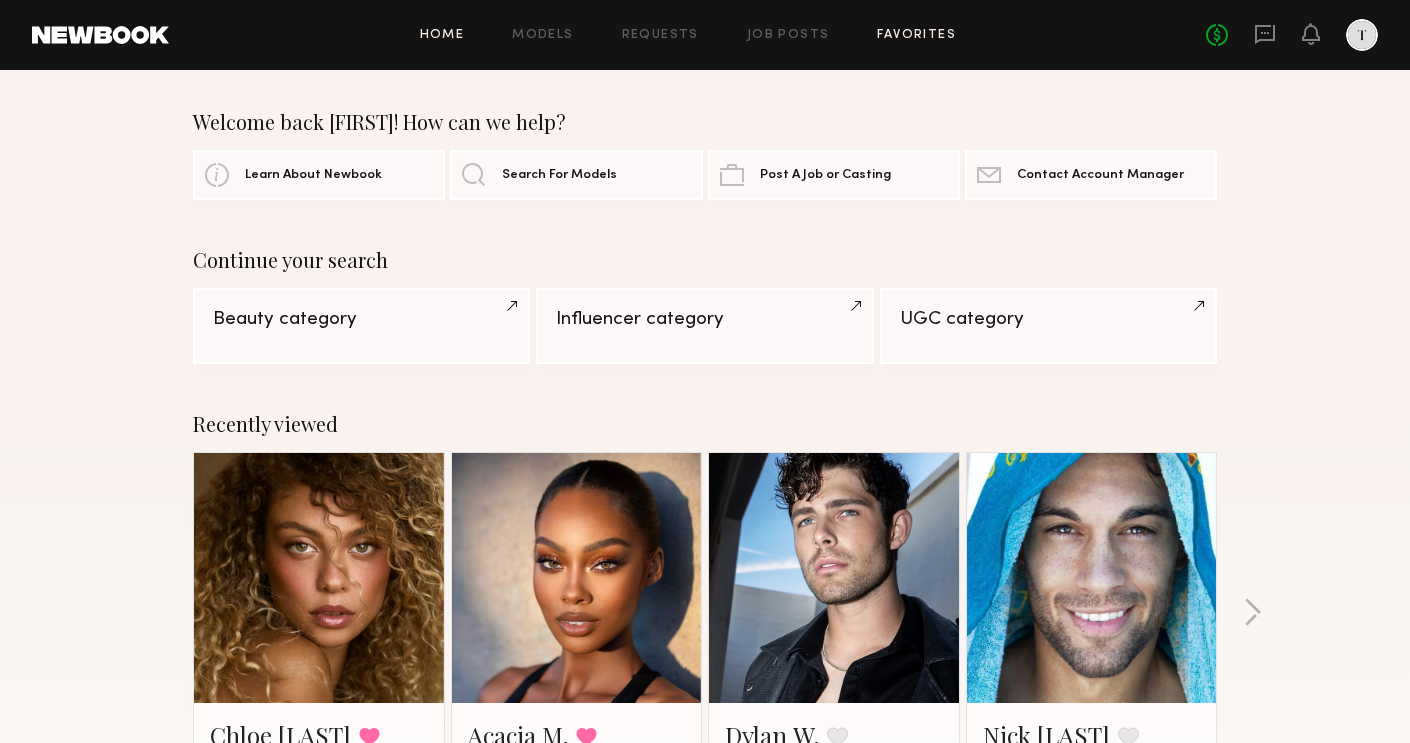 scroll, scrollTop: 0, scrollLeft: 0, axis: both 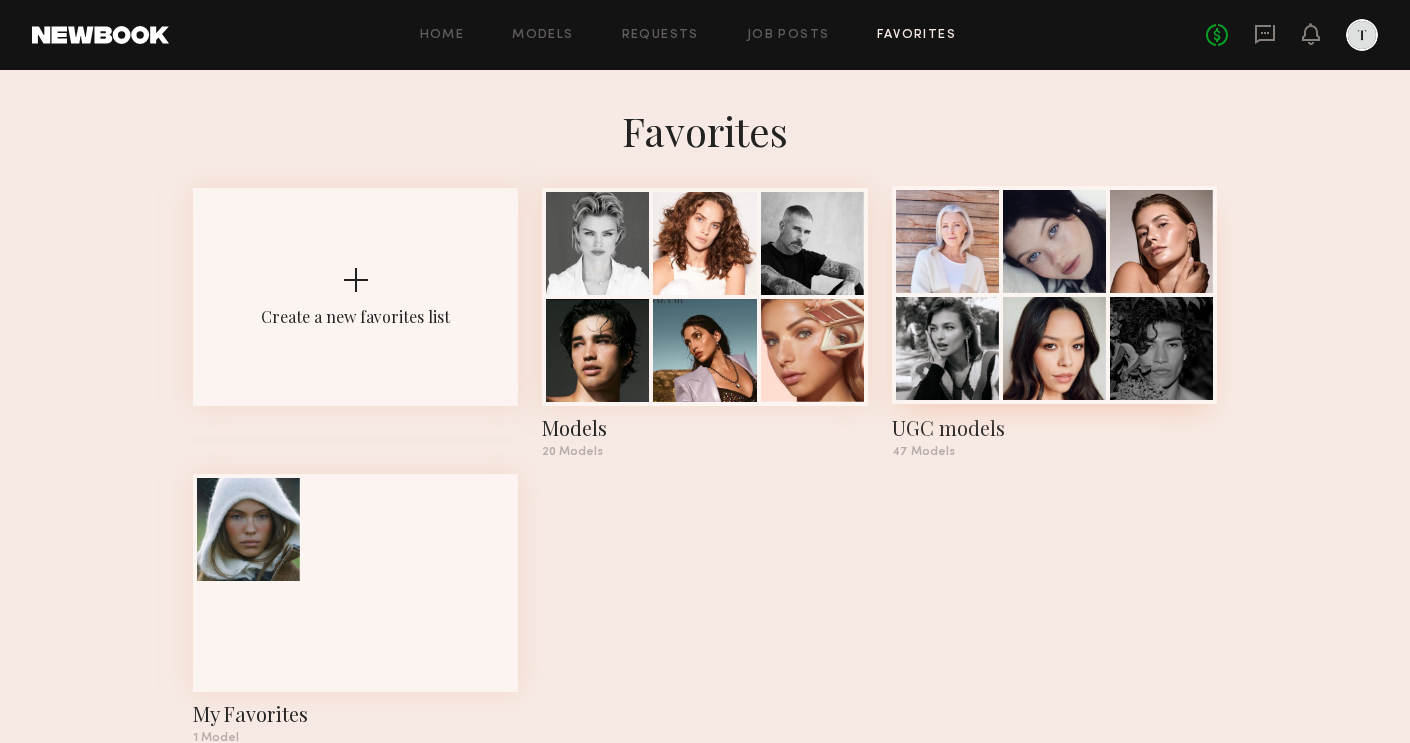 click 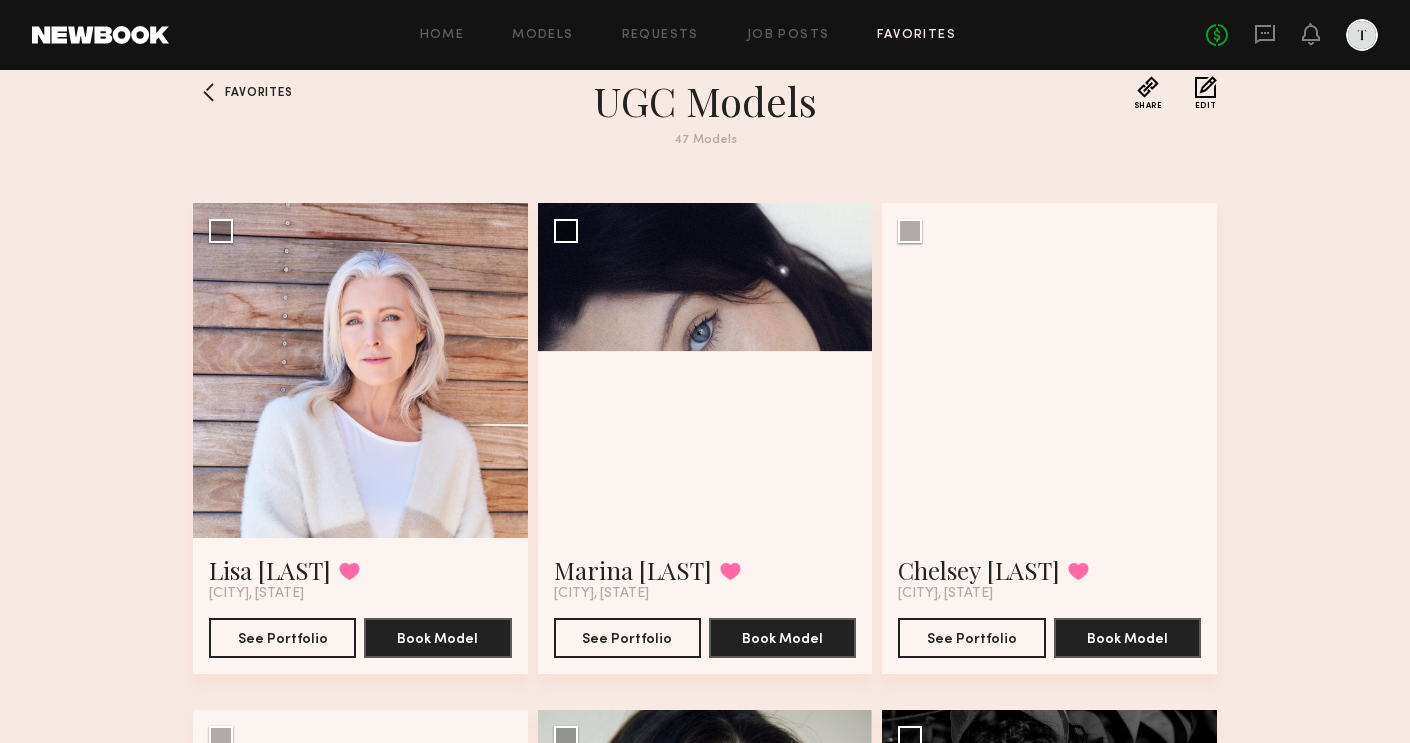 scroll, scrollTop: 35, scrollLeft: 0, axis: vertical 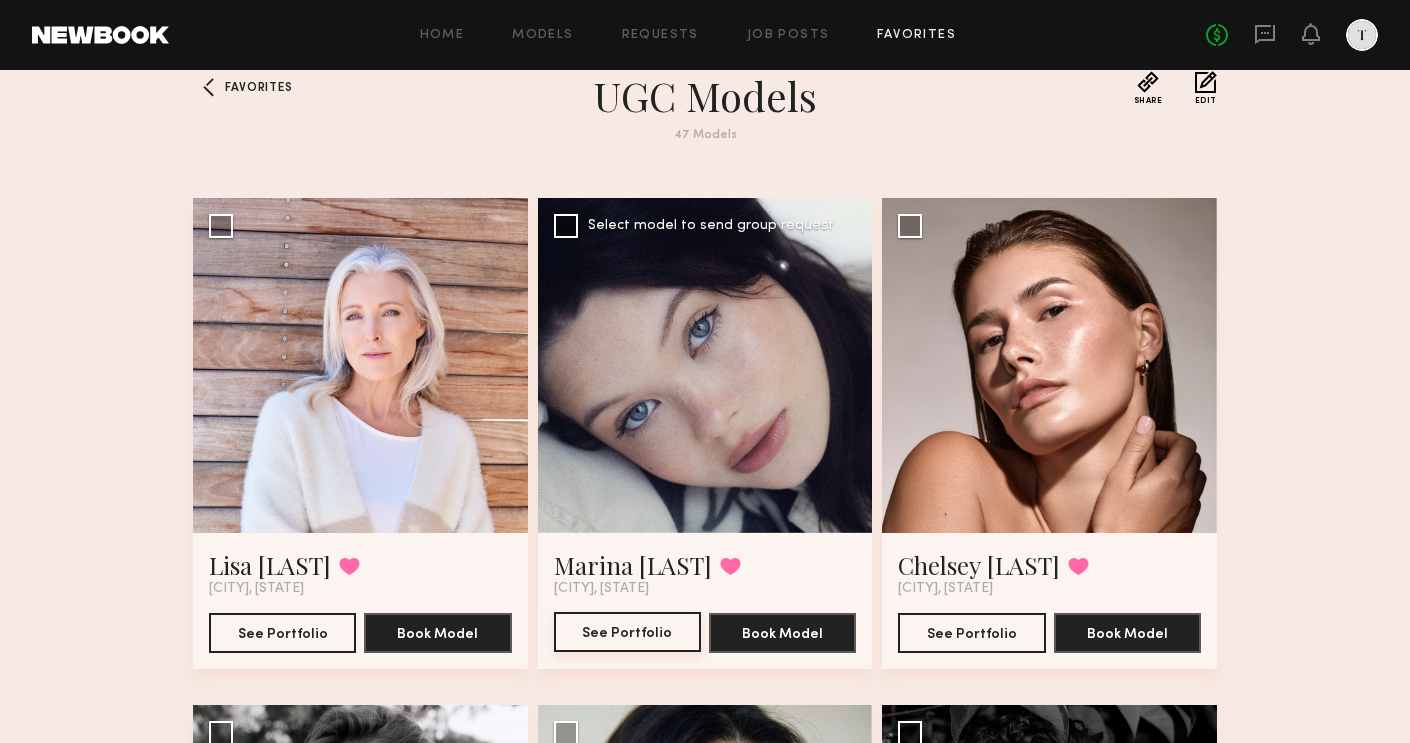 click on "See Portfolio" 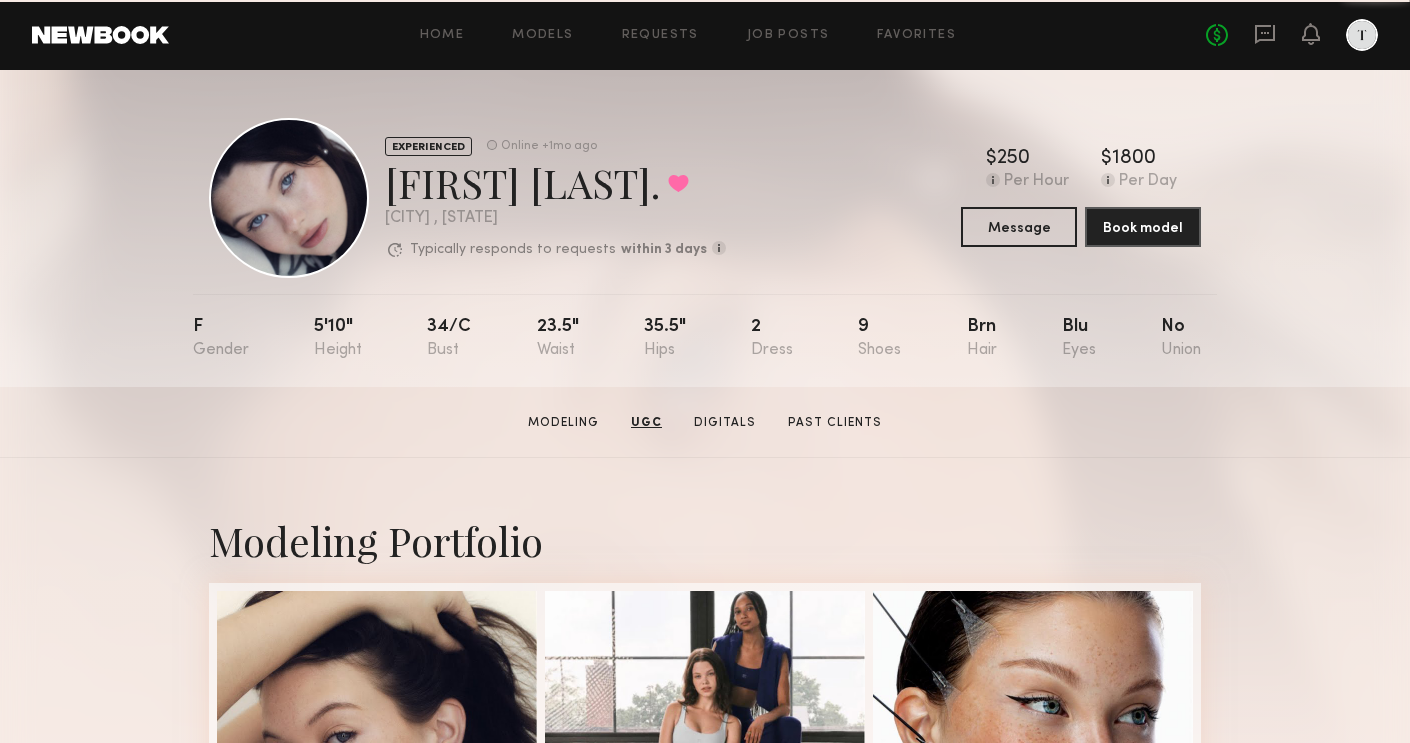 scroll, scrollTop: 0, scrollLeft: 0, axis: both 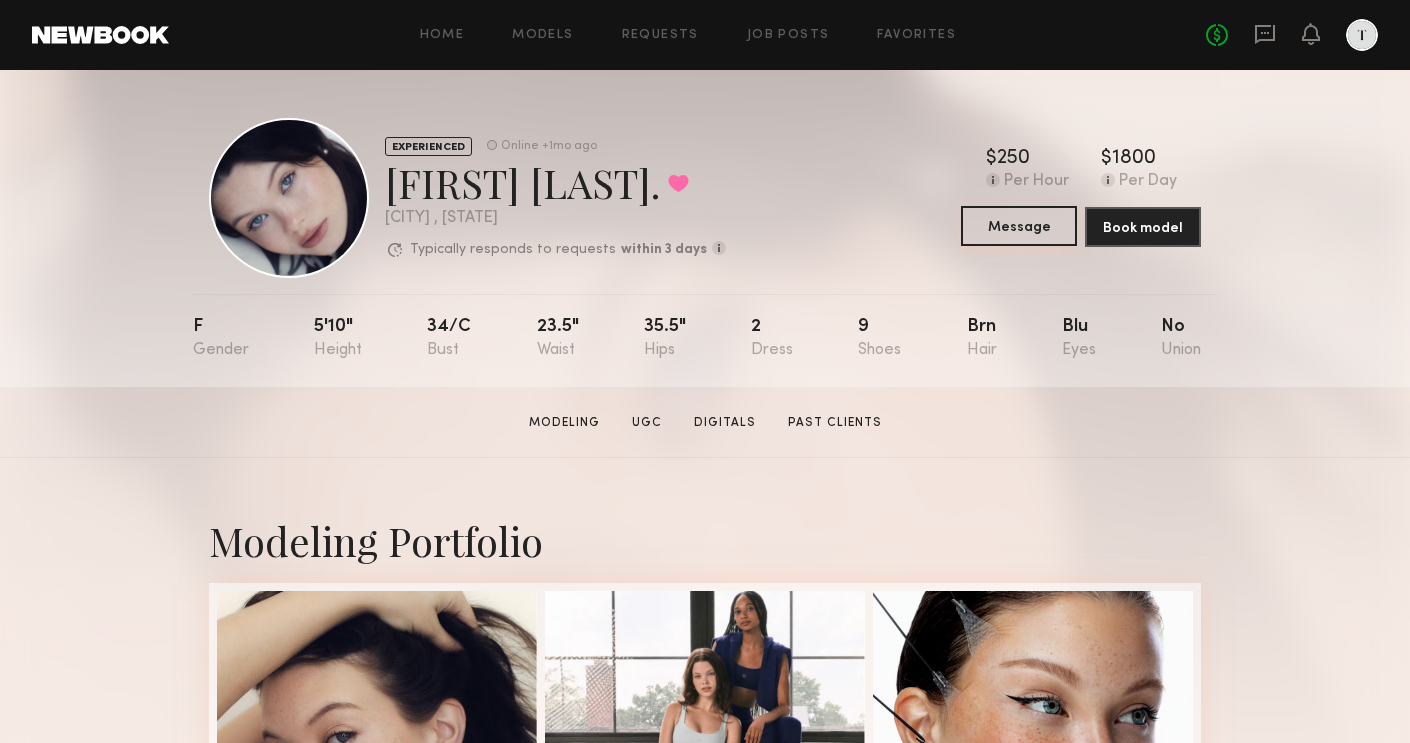 click on "Message" 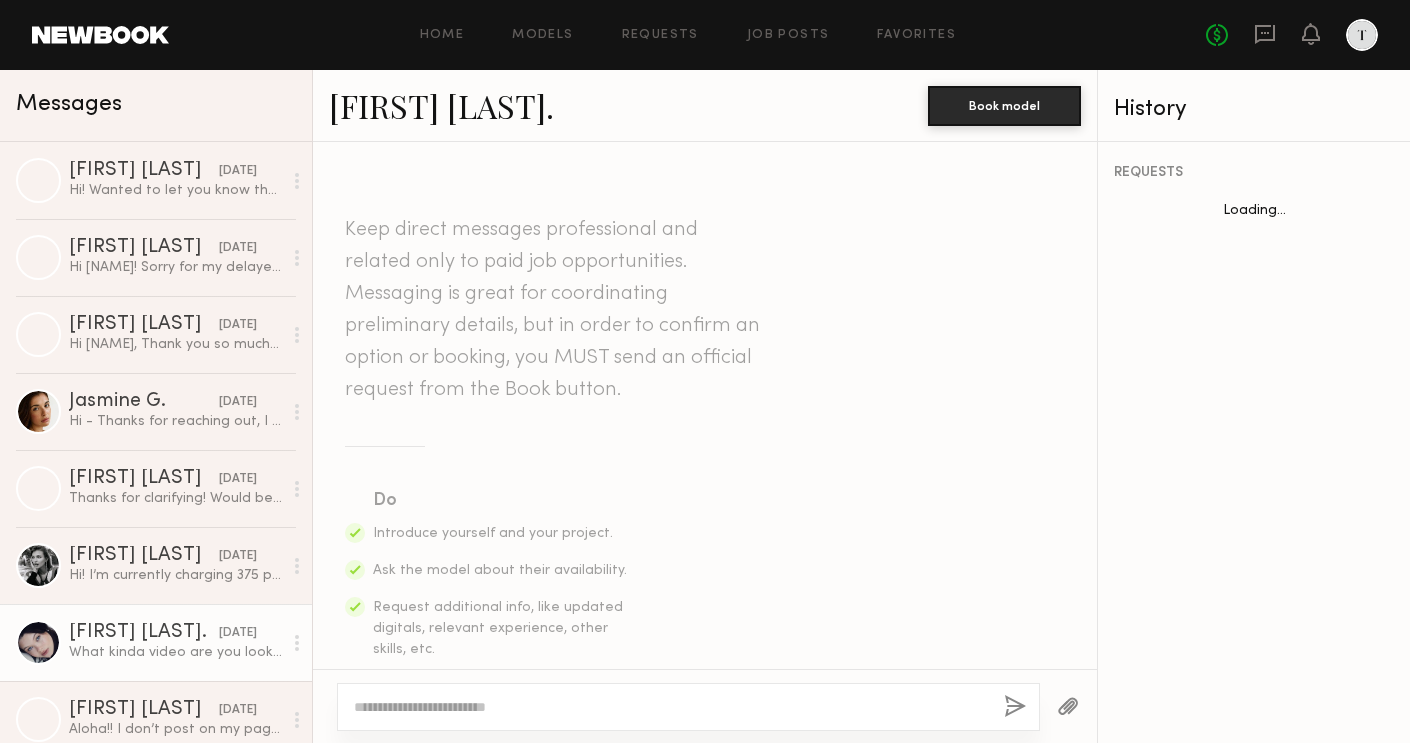scroll, scrollTop: 2015, scrollLeft: 0, axis: vertical 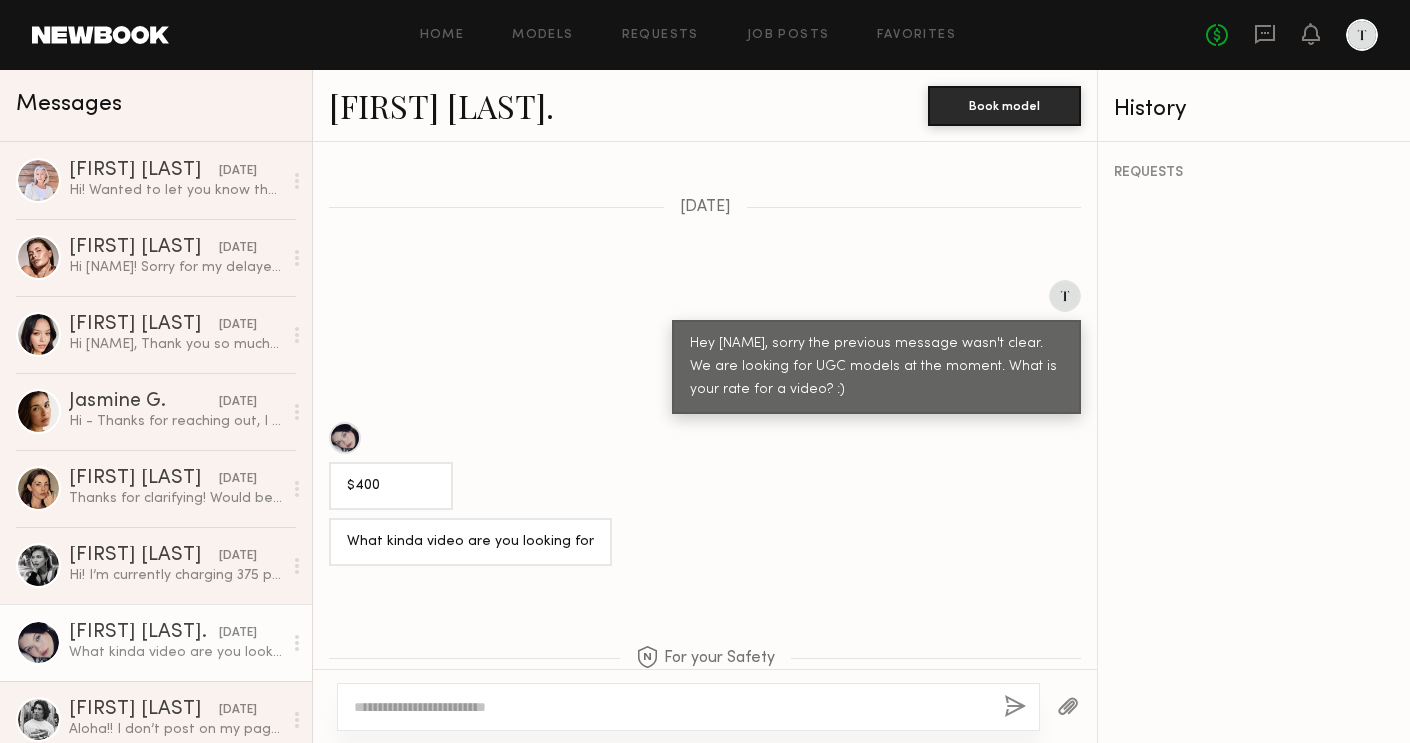 click 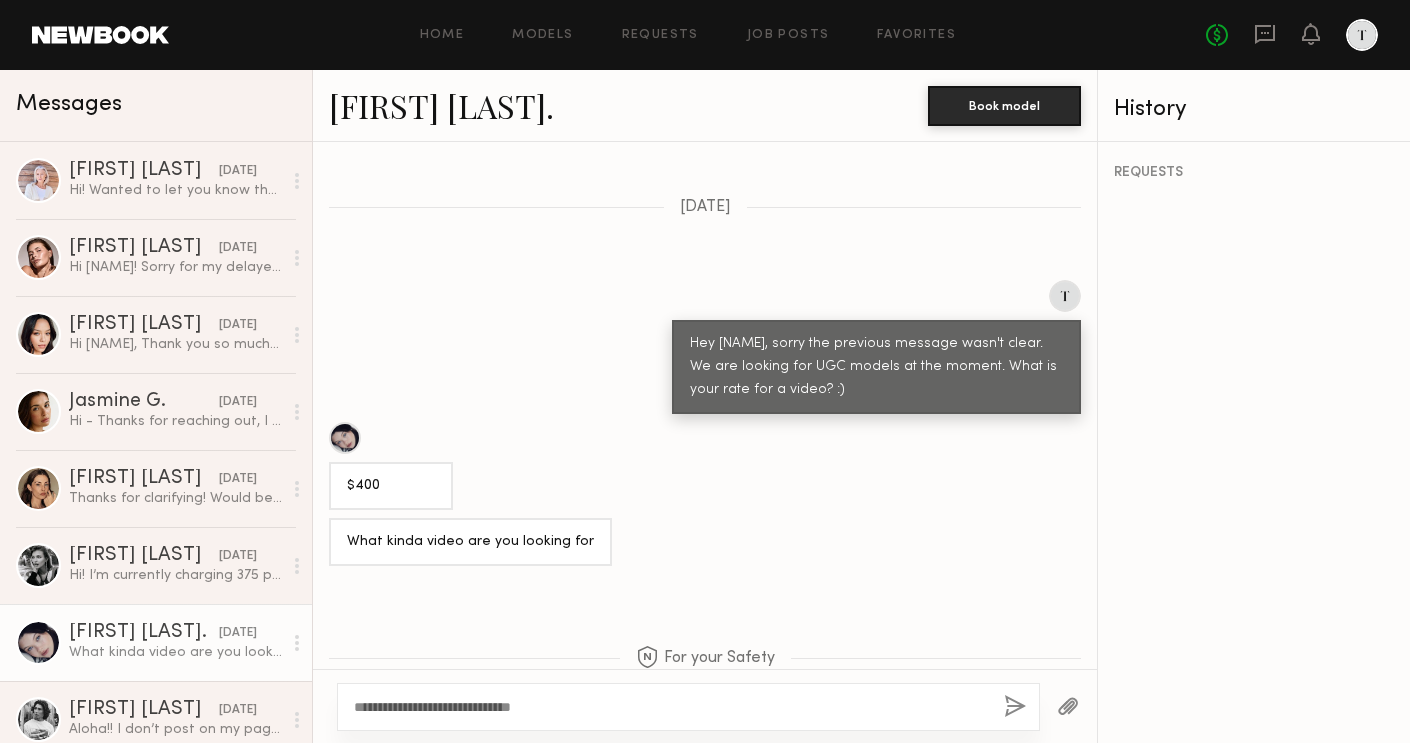 click on "**********" 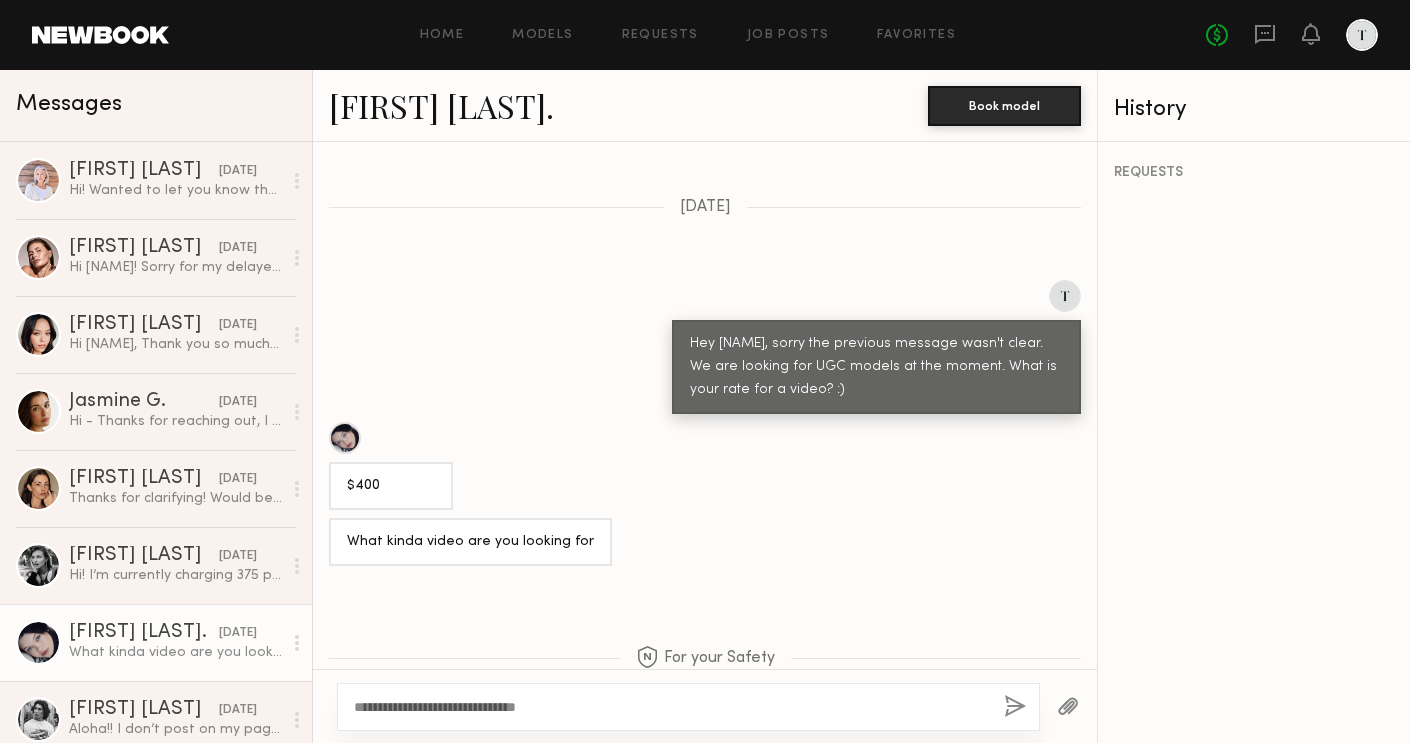 click on "**********" 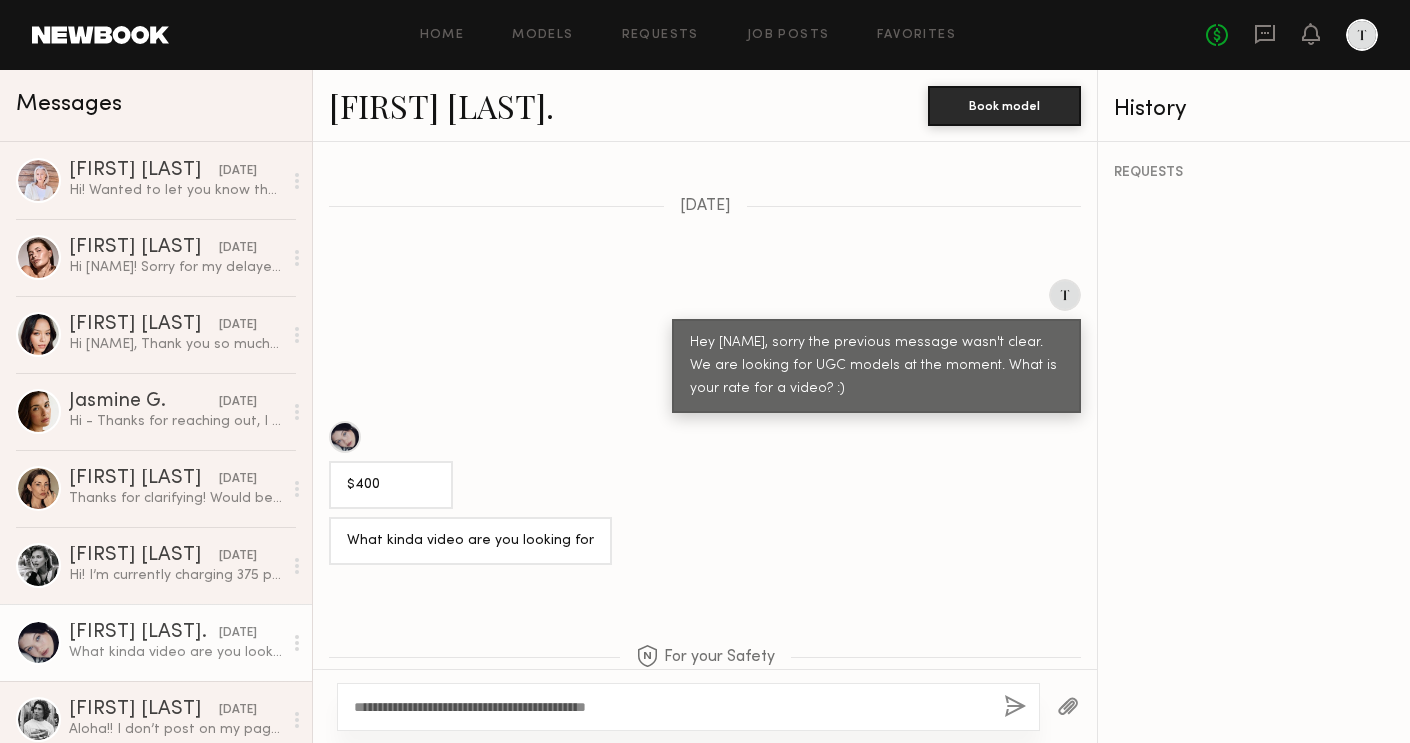 scroll, scrollTop: 2015, scrollLeft: 0, axis: vertical 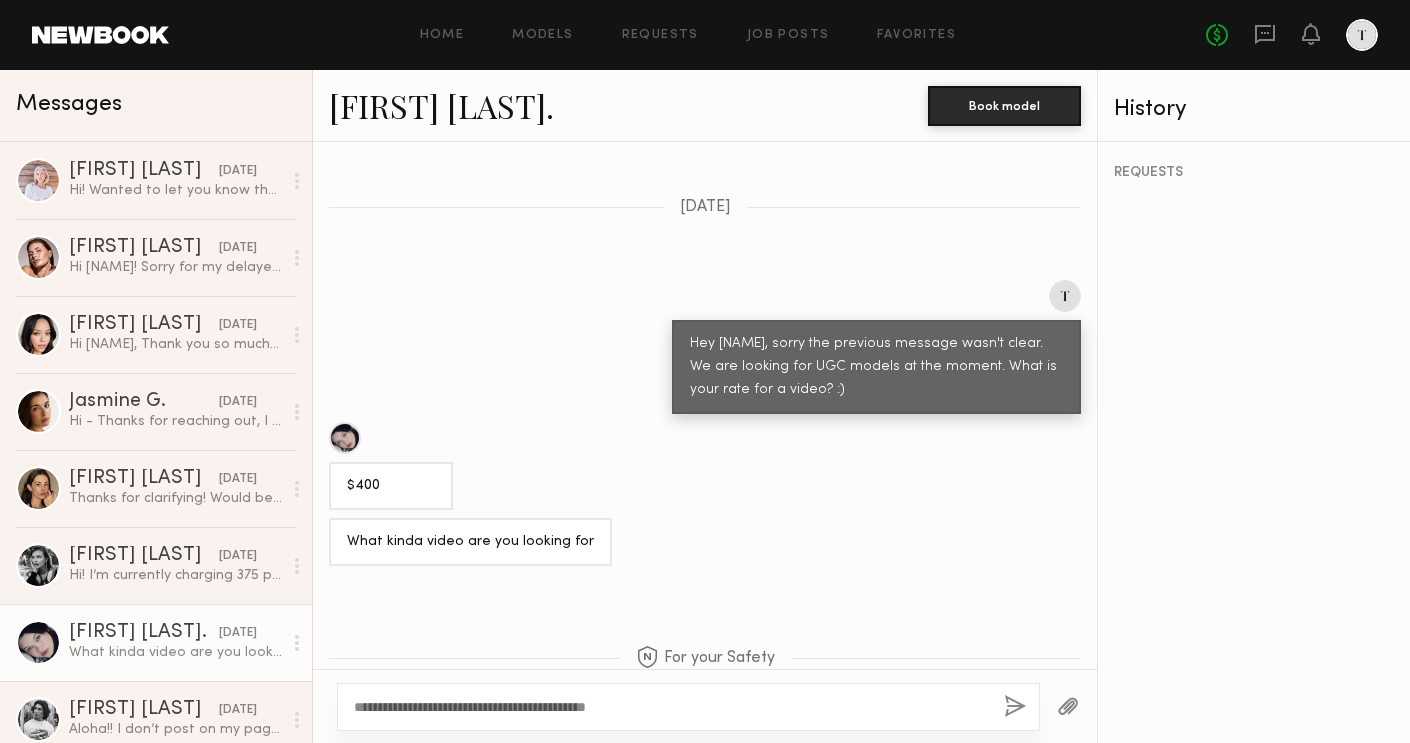 drag, startPoint x: 650, startPoint y: 702, endPoint x: 341, endPoint y: 709, distance: 309.07928 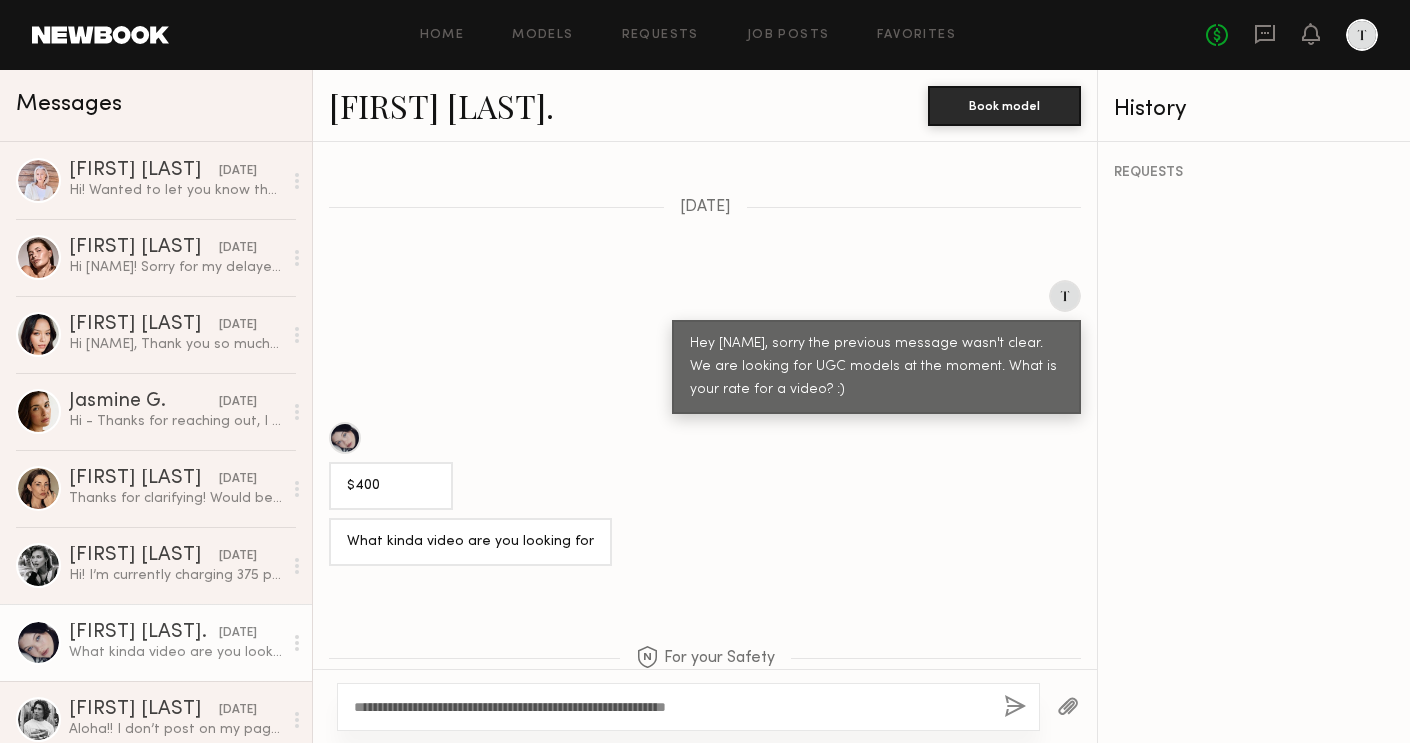 click on "**********" 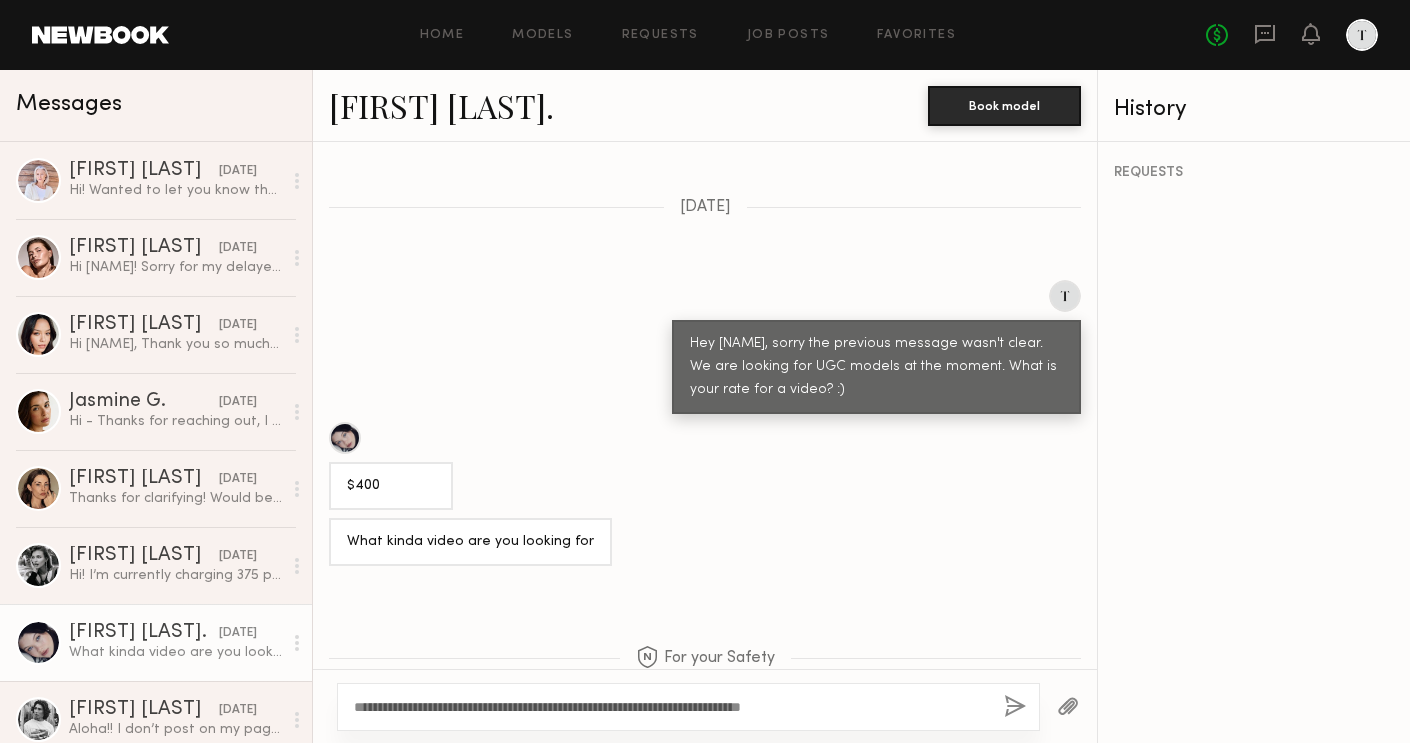 click on "**********" 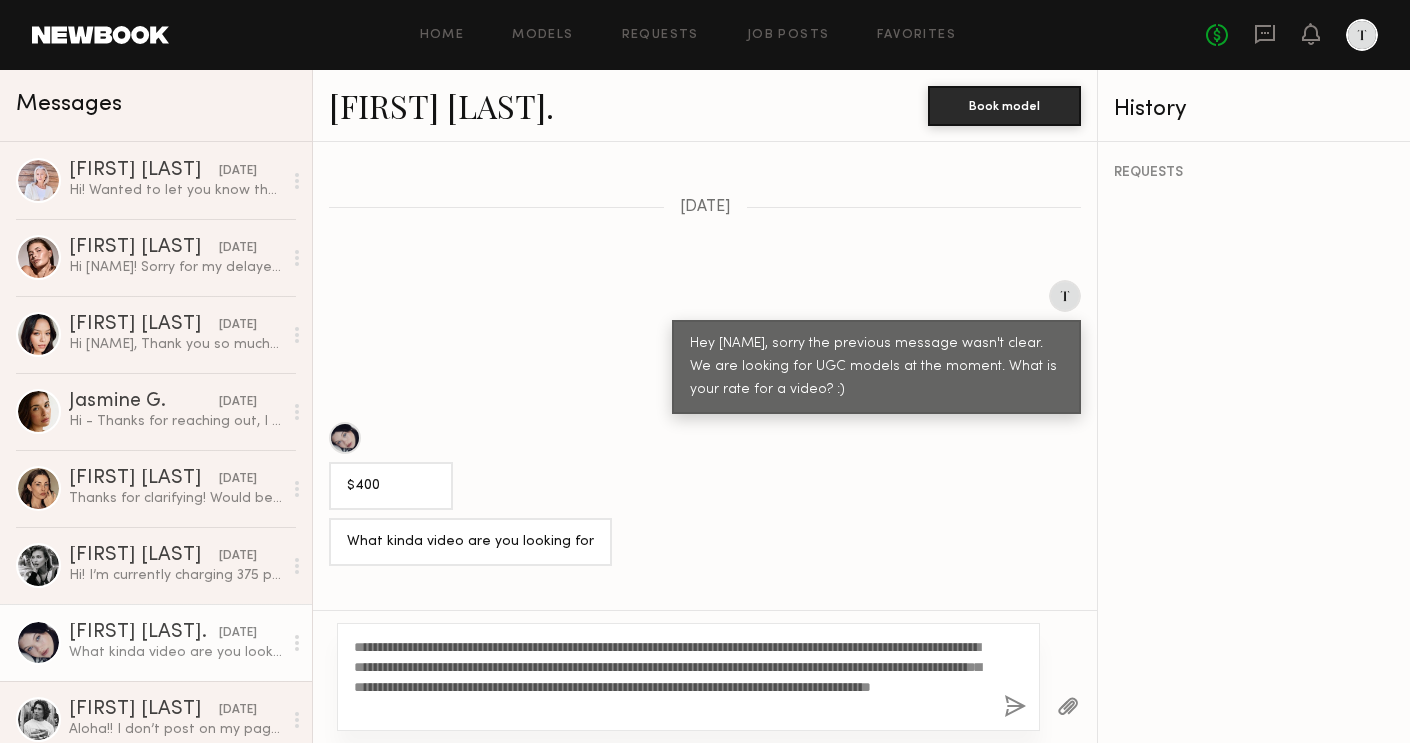 type on "**********" 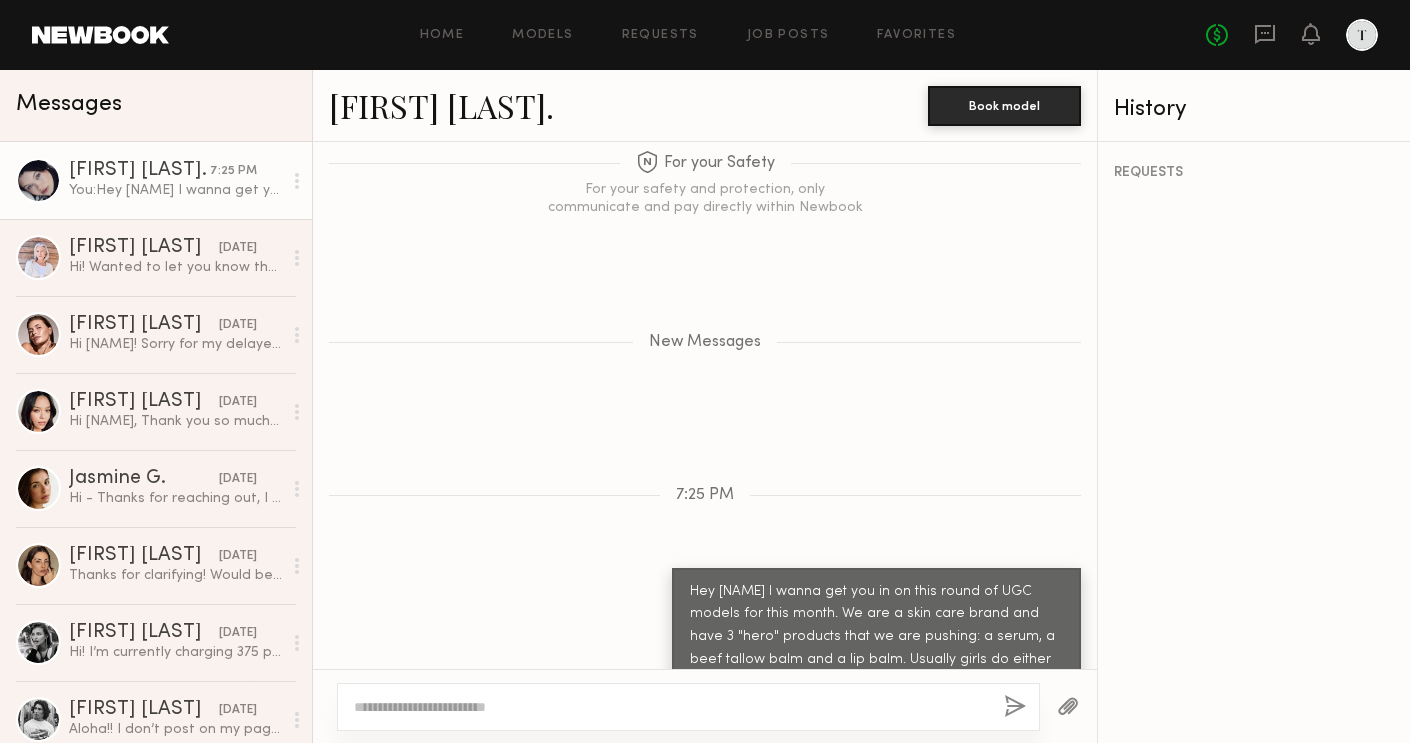 scroll, scrollTop: 2508, scrollLeft: 0, axis: vertical 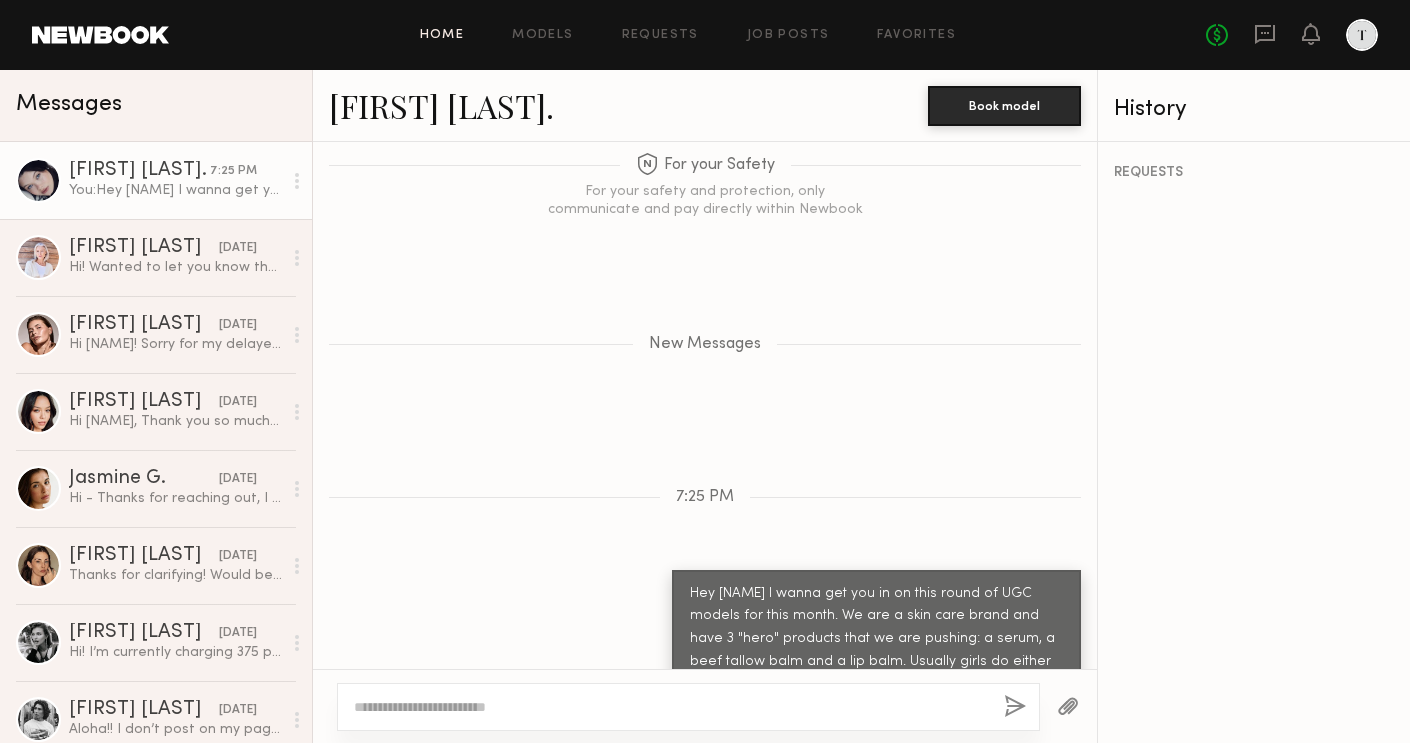 click on "Home" 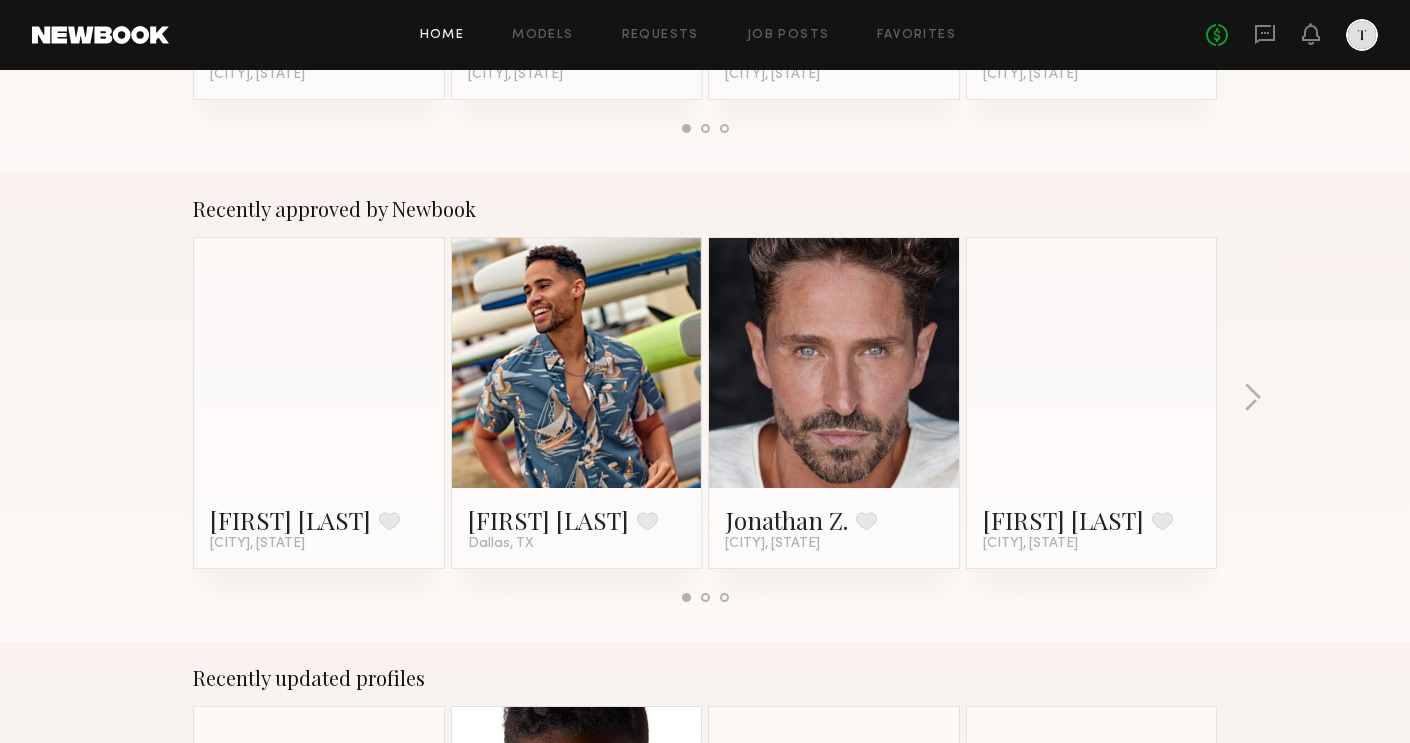 scroll, scrollTop: 684, scrollLeft: 0, axis: vertical 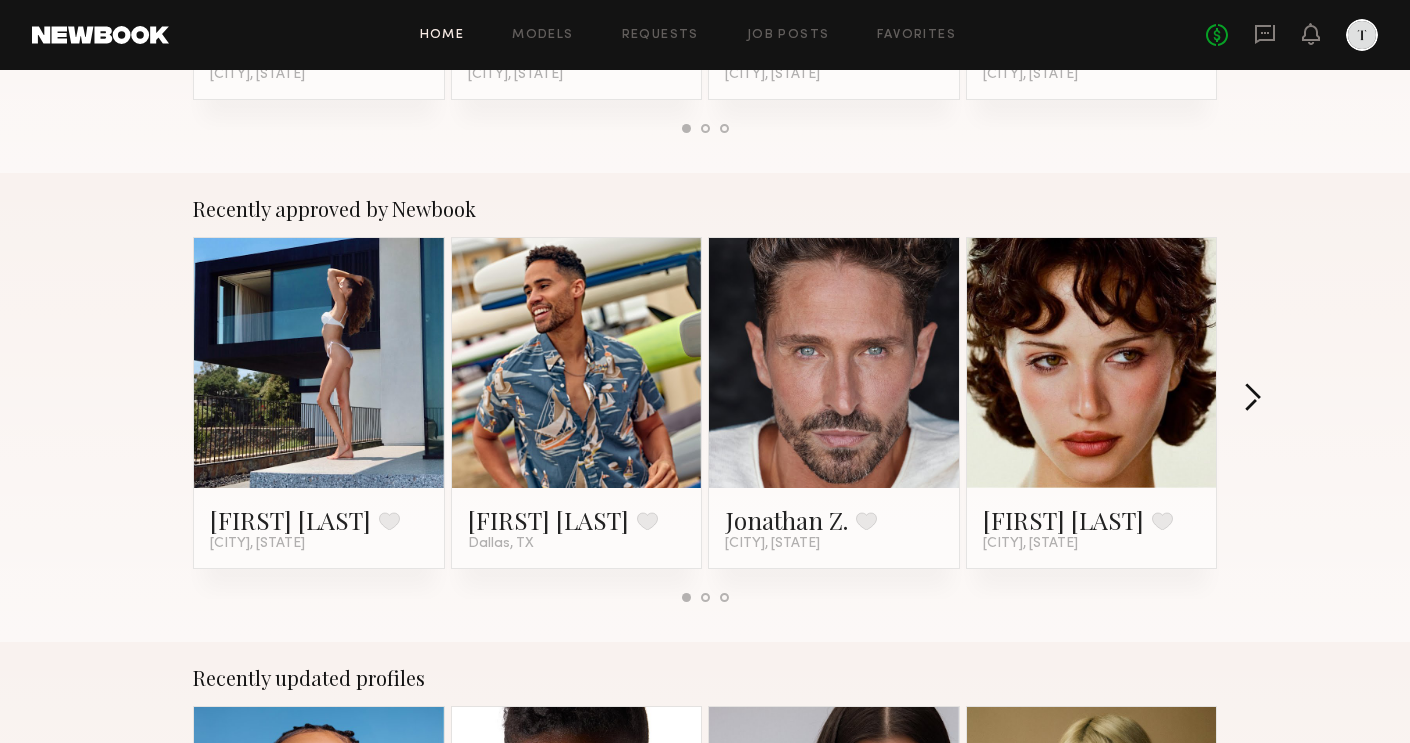 click 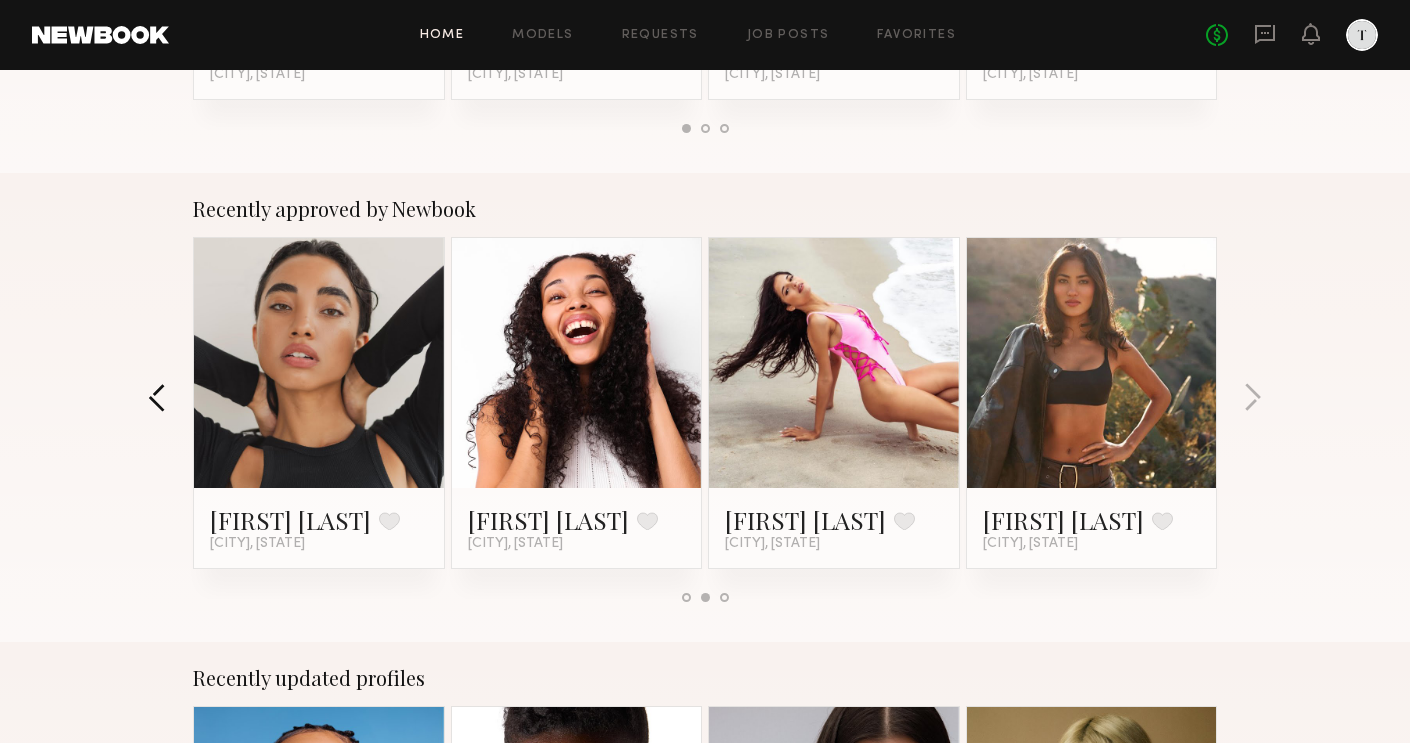 click 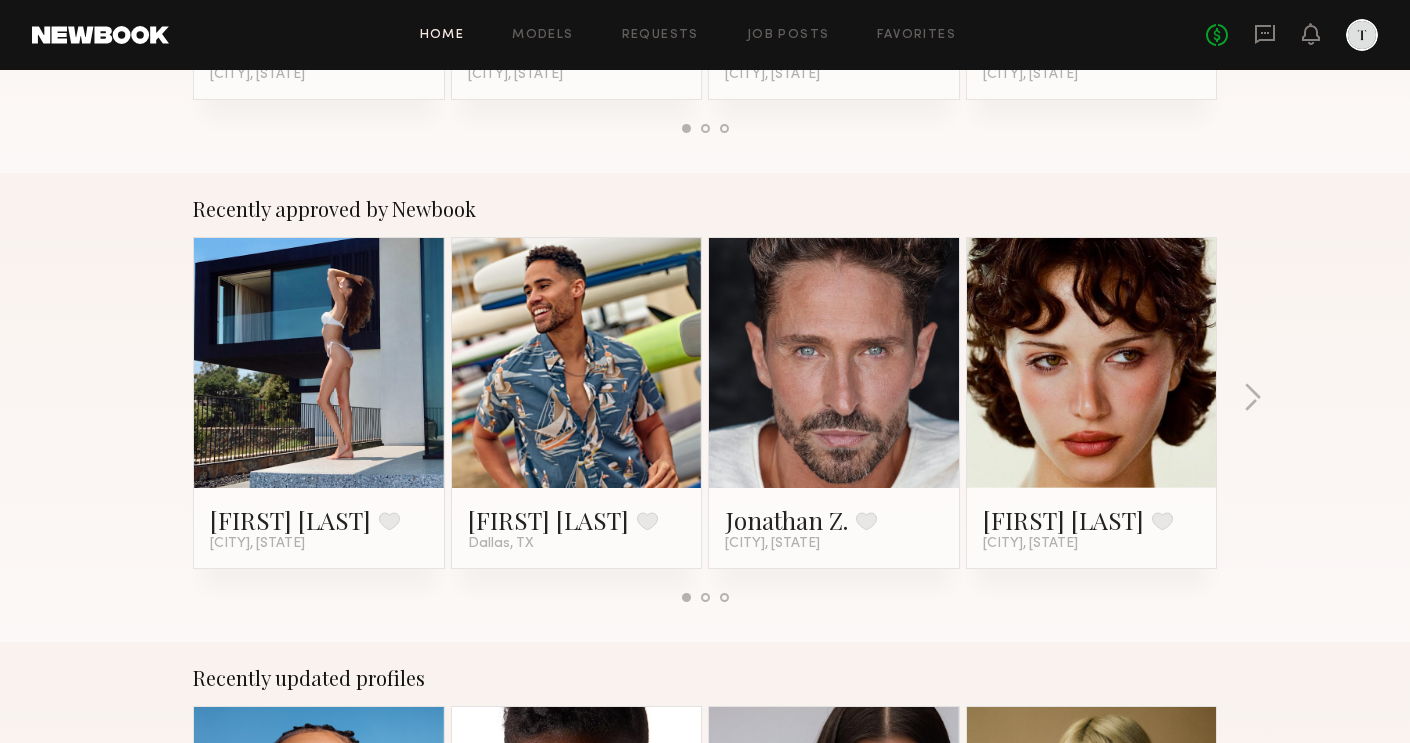 click 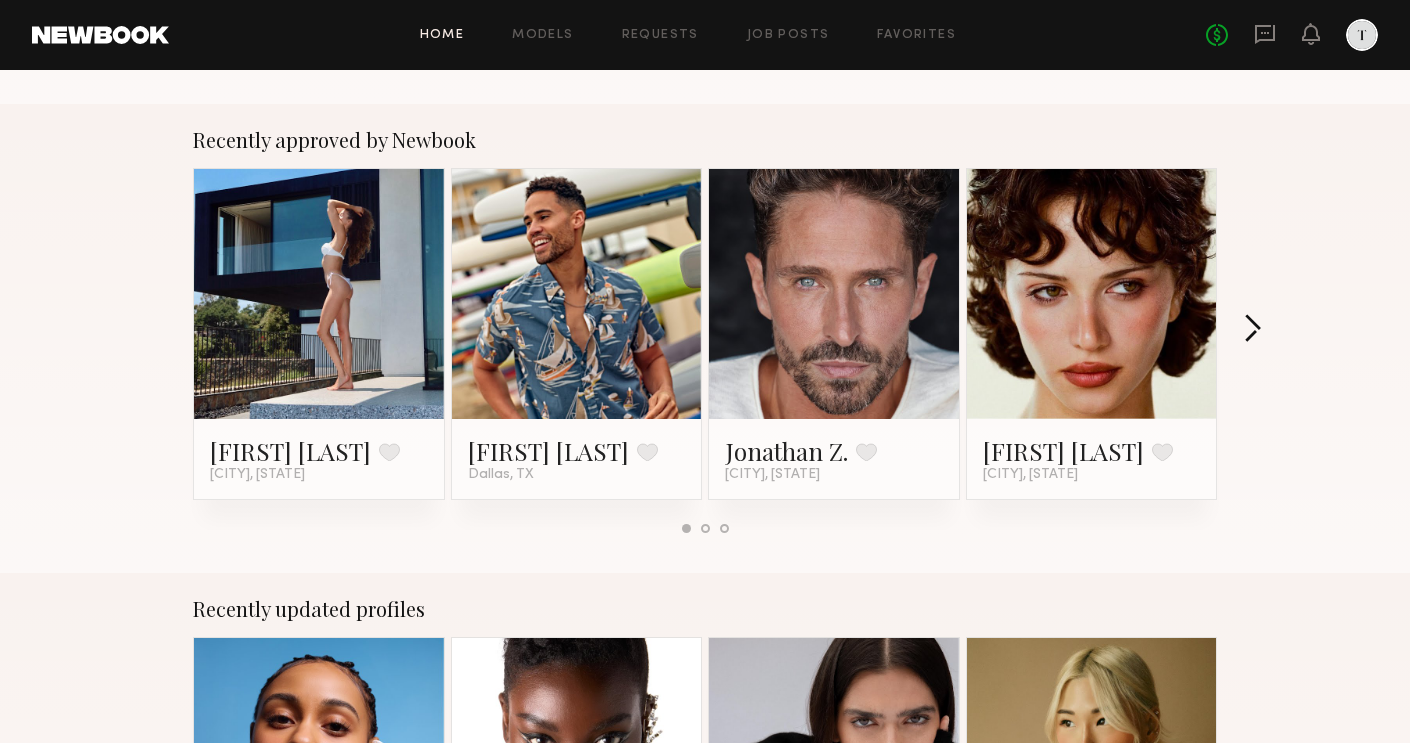 click 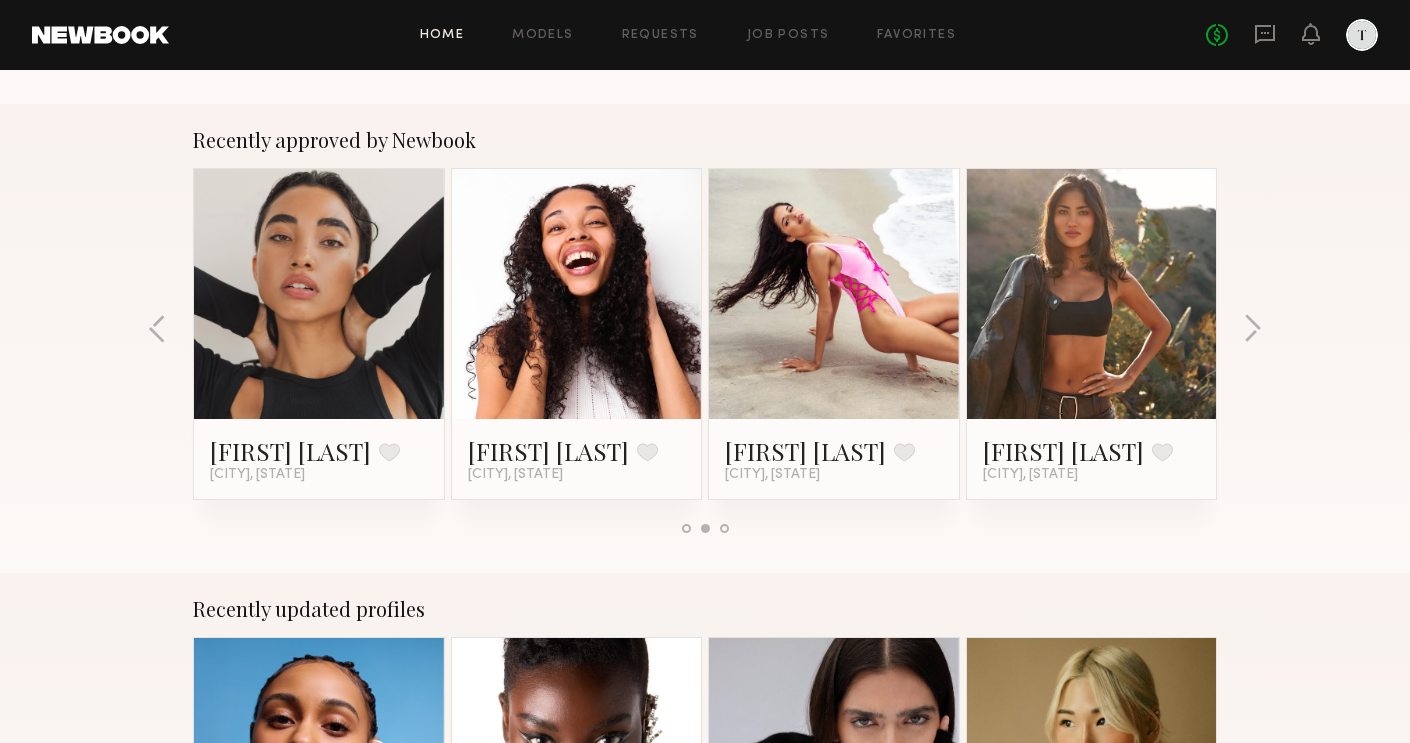 click 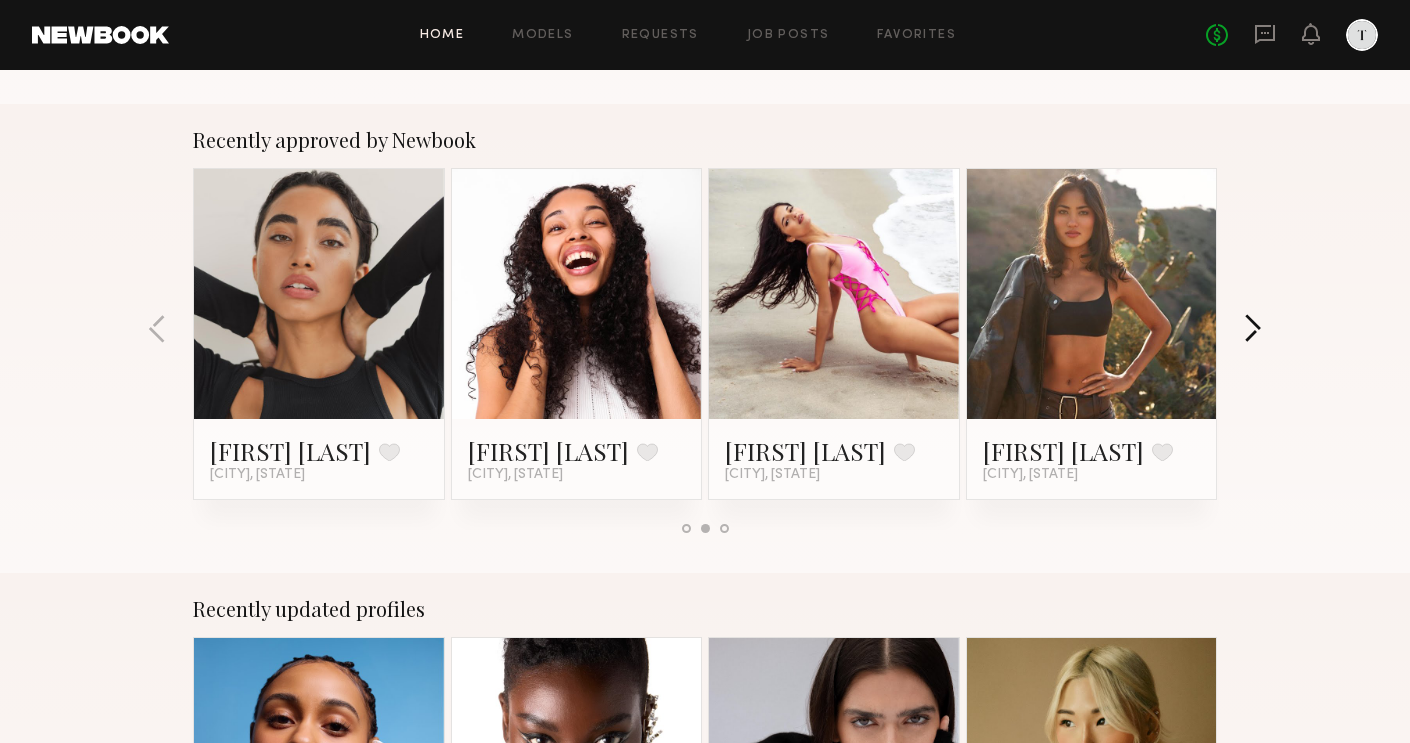 click 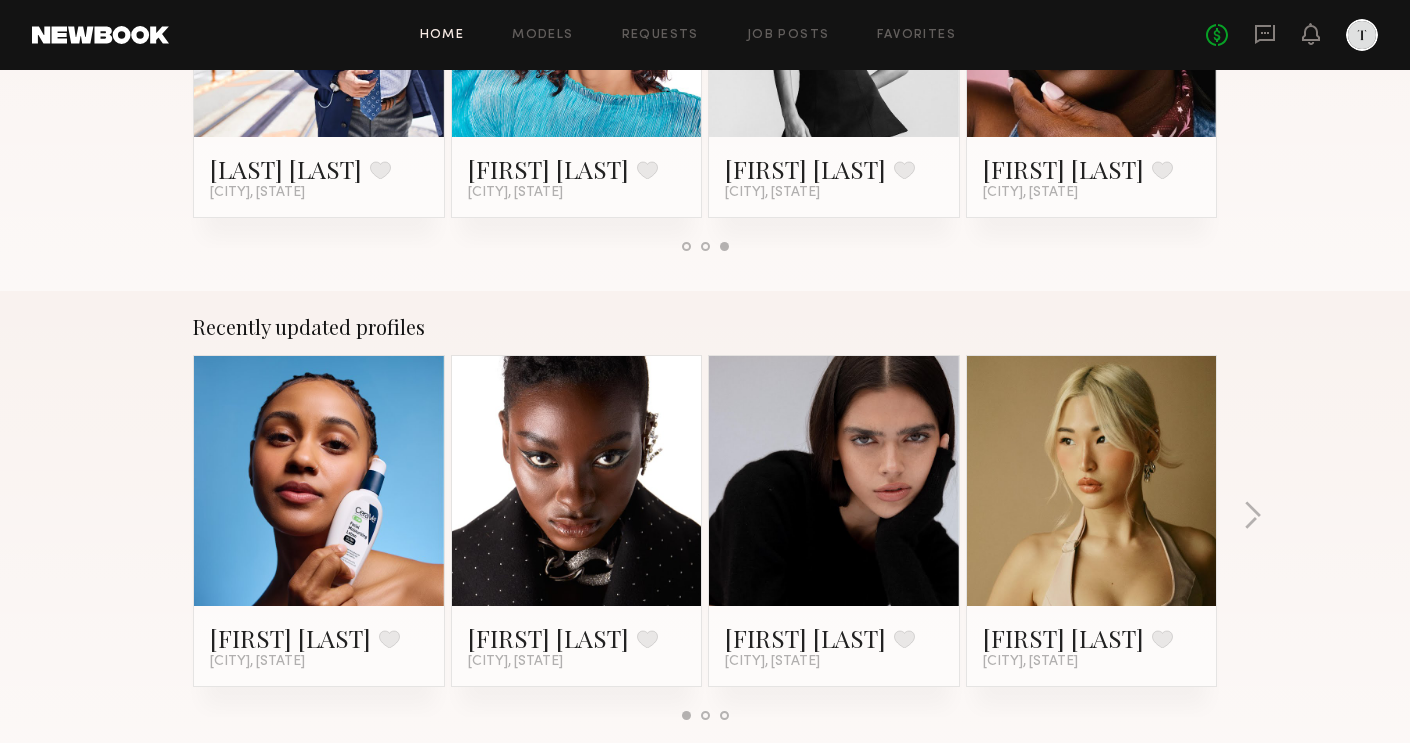 scroll, scrollTop: 1140, scrollLeft: 0, axis: vertical 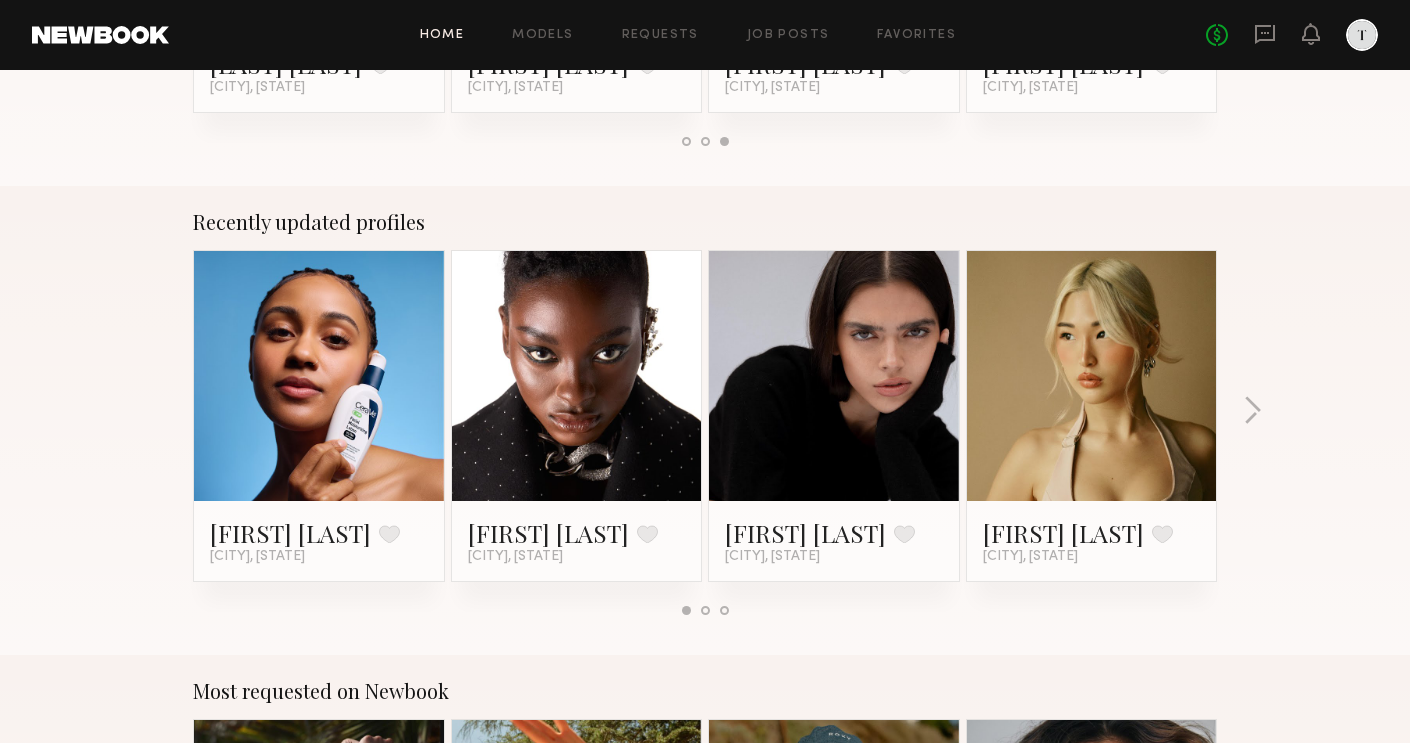 click 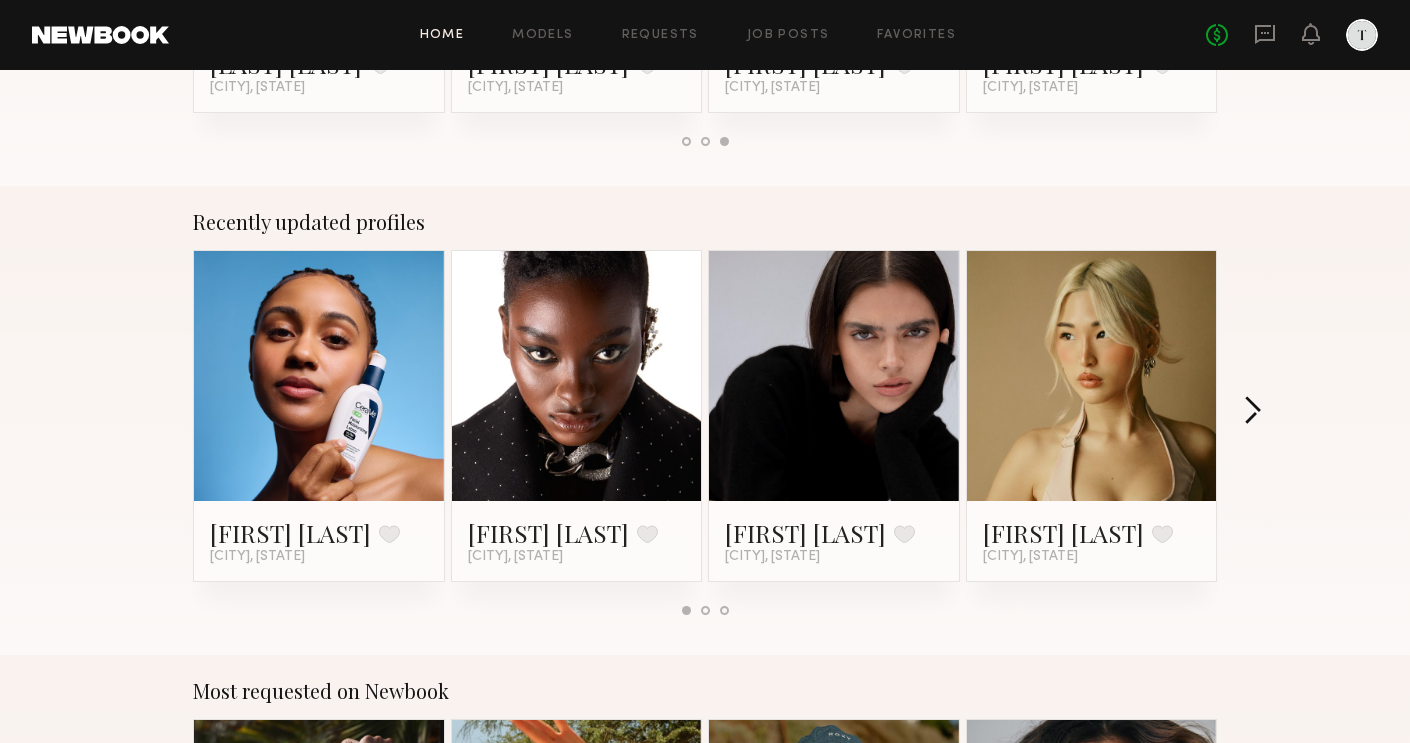 click 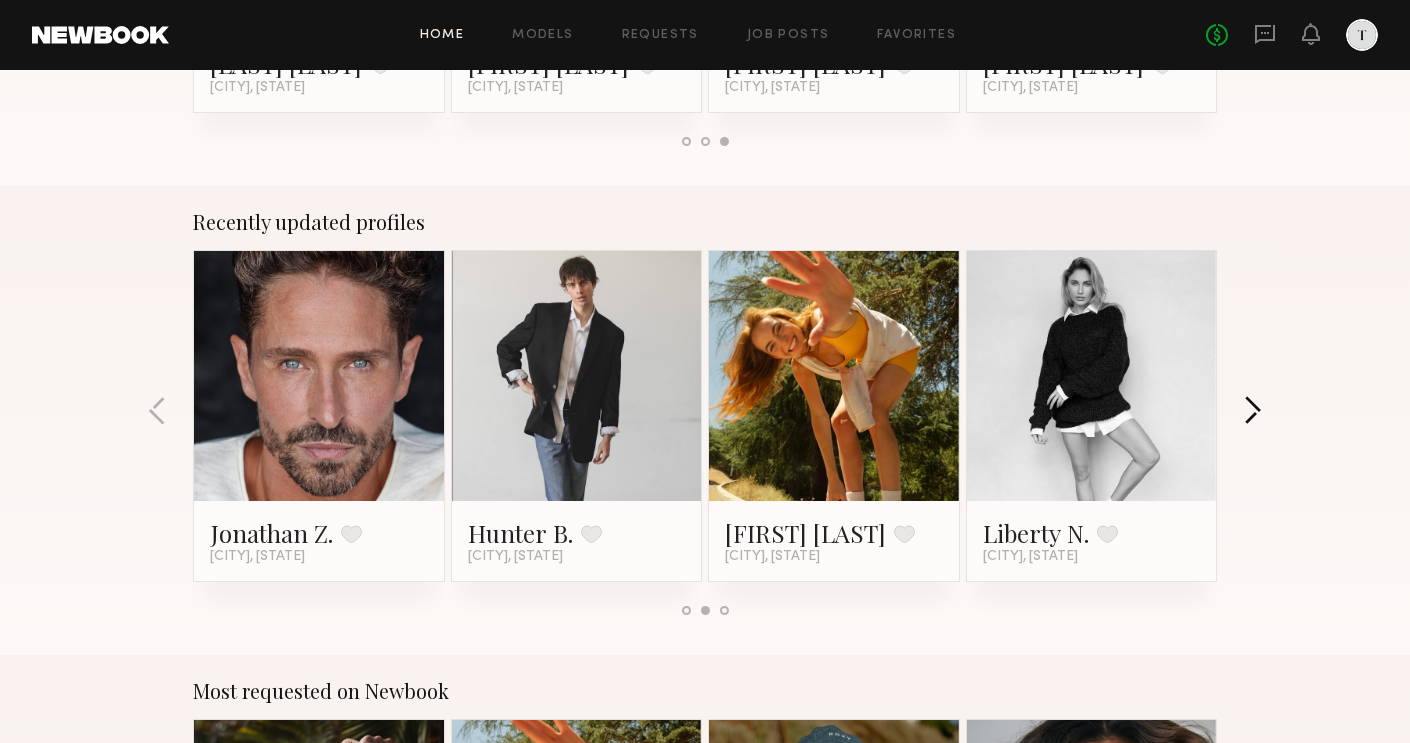 click 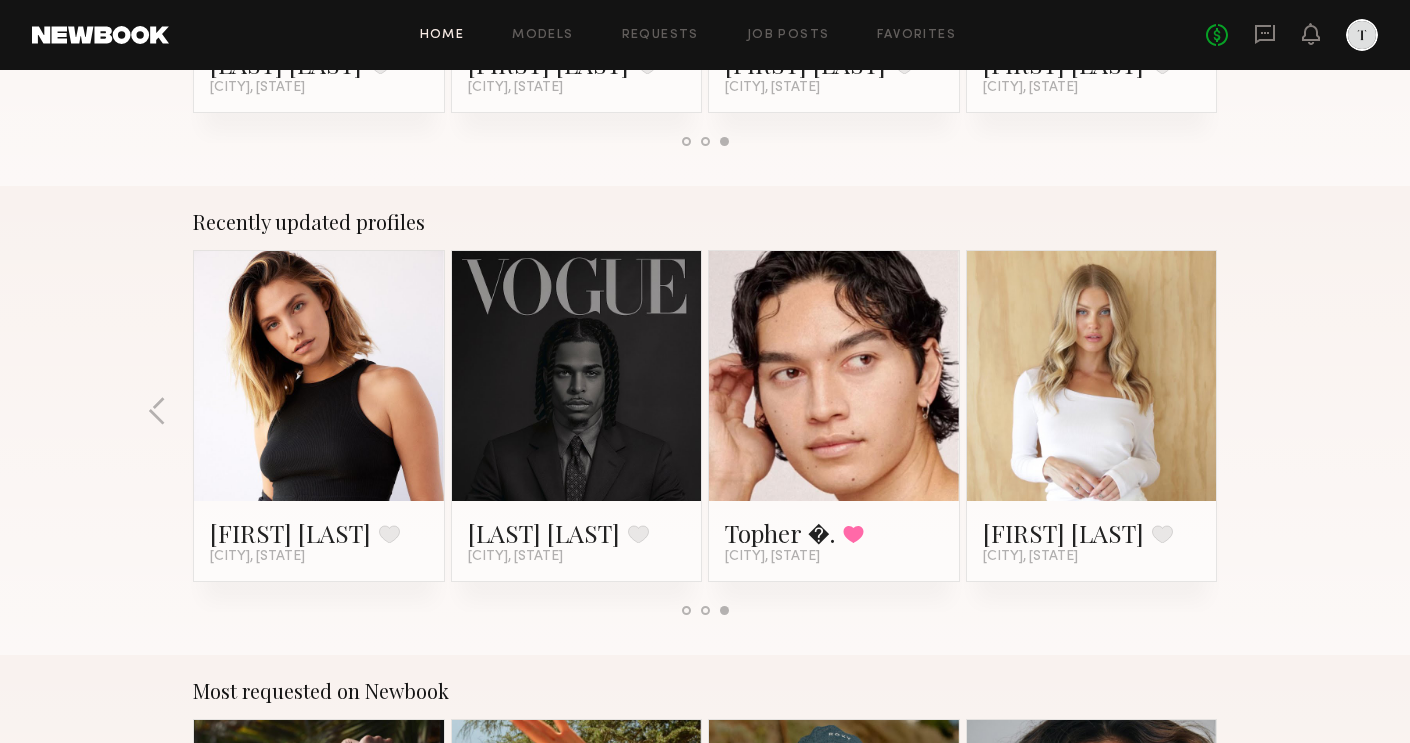 click on "Recently updated profiles [NAME] K. Favorite [CITY], [STATE] [NAME] H. Favorite [CITY], [STATE] [NAME] S. Favorite [CITY], [STATE] [NAME] A. Favorite [CITY], [STATE] [NAME] Z. Favorite [CITY], [STATE] [NAME] B. Favorite [CITY], [STATE] [NAME] G. Favorite [CITY], [STATE] [NAME] N. Favorite [CITY], [STATE] [NAME] G. Favorite [CITY], [STATE] [NAME] M. Favorite [CITY], [STATE] [NAME] . Favorited [CITY], [STATE] [NAME] U. Favorite [CITY], [STATE]" 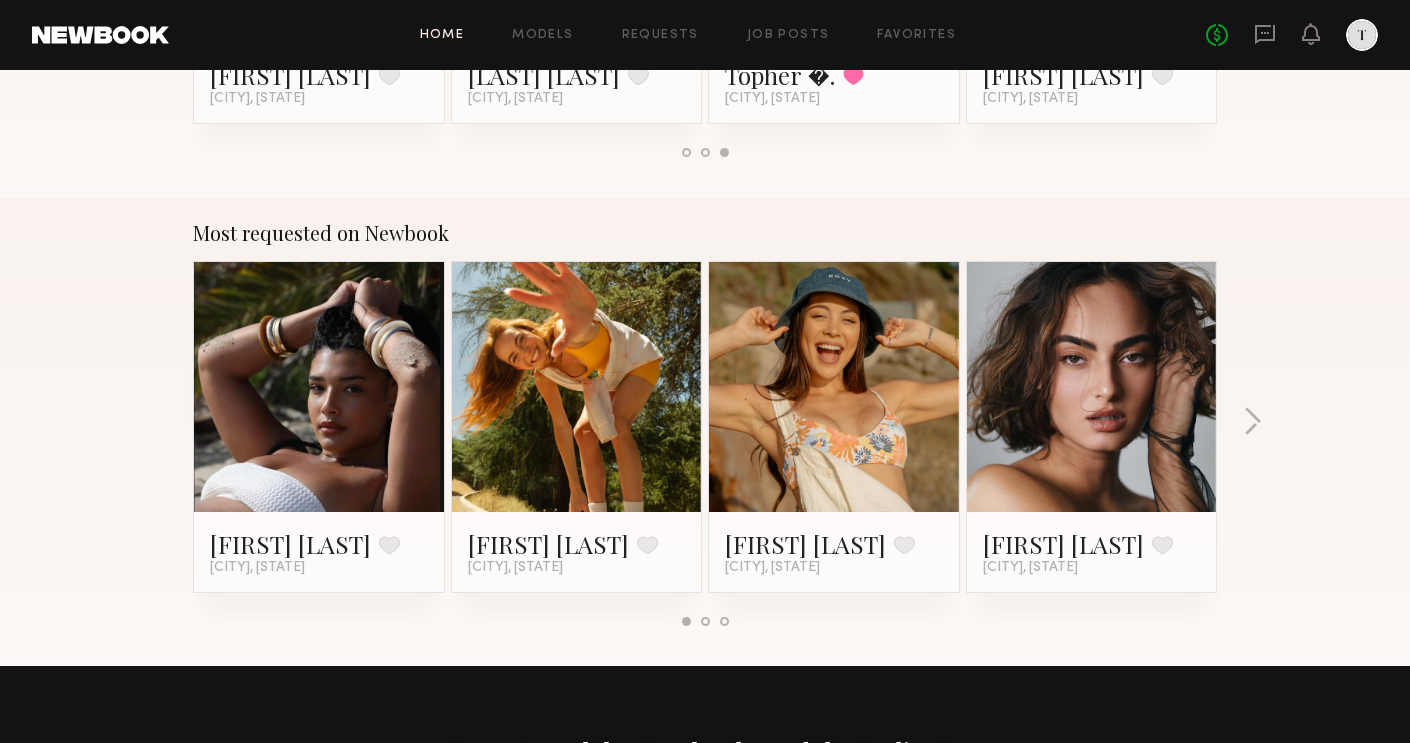 scroll, scrollTop: 1594, scrollLeft: 0, axis: vertical 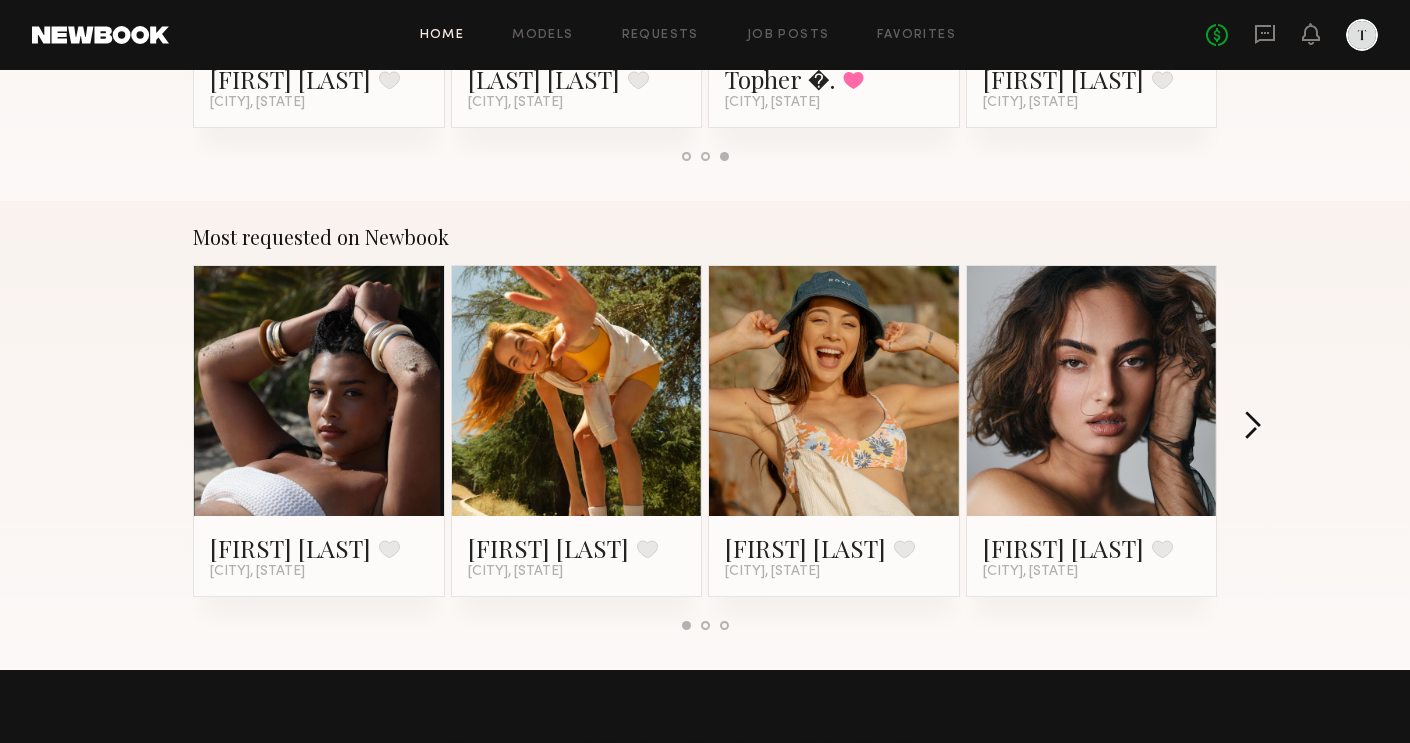 click 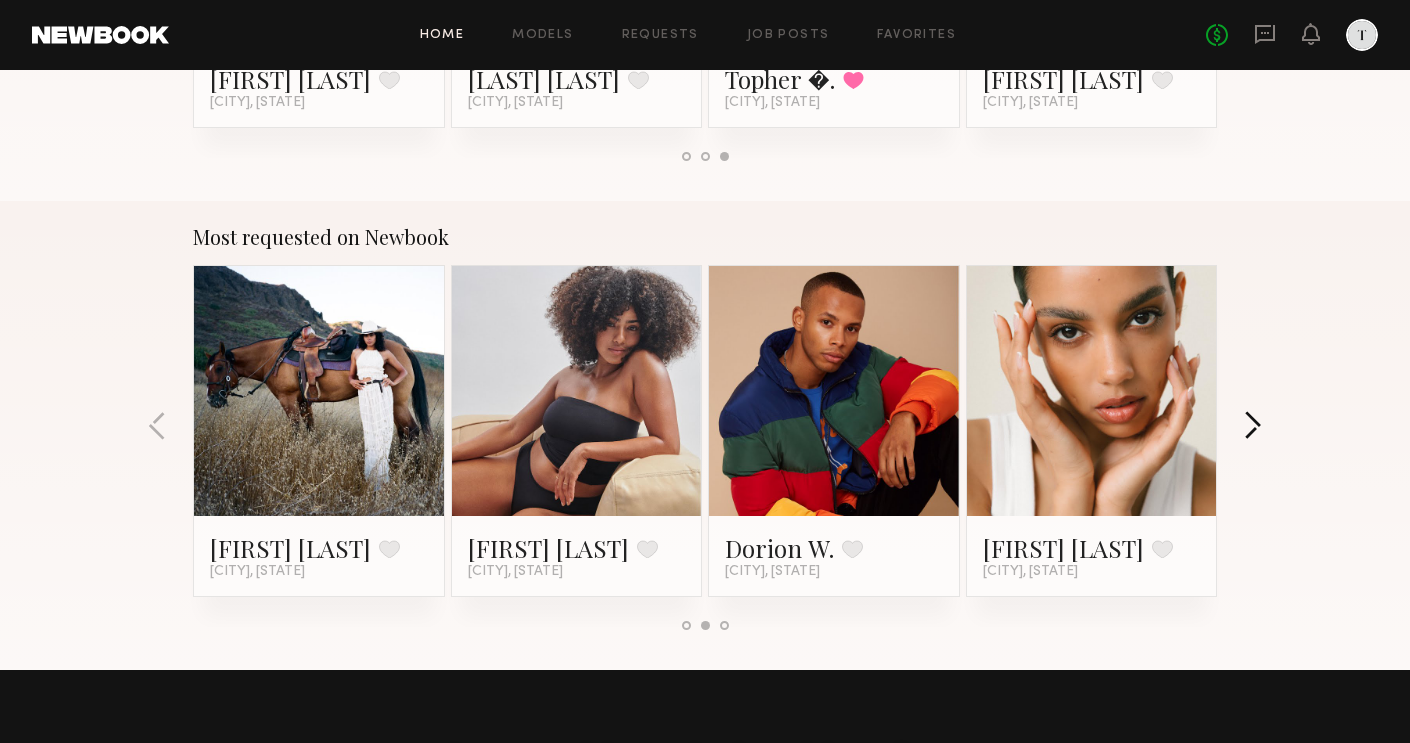 click 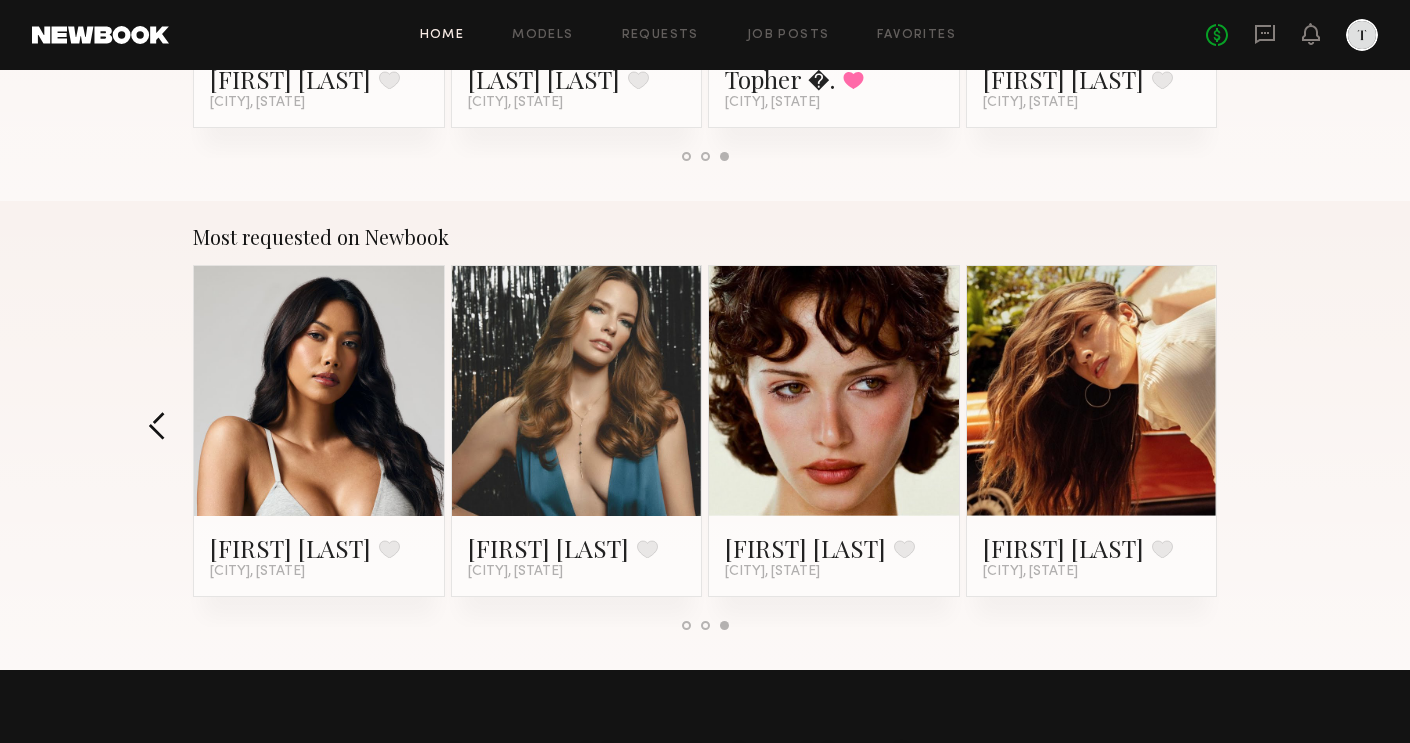 click 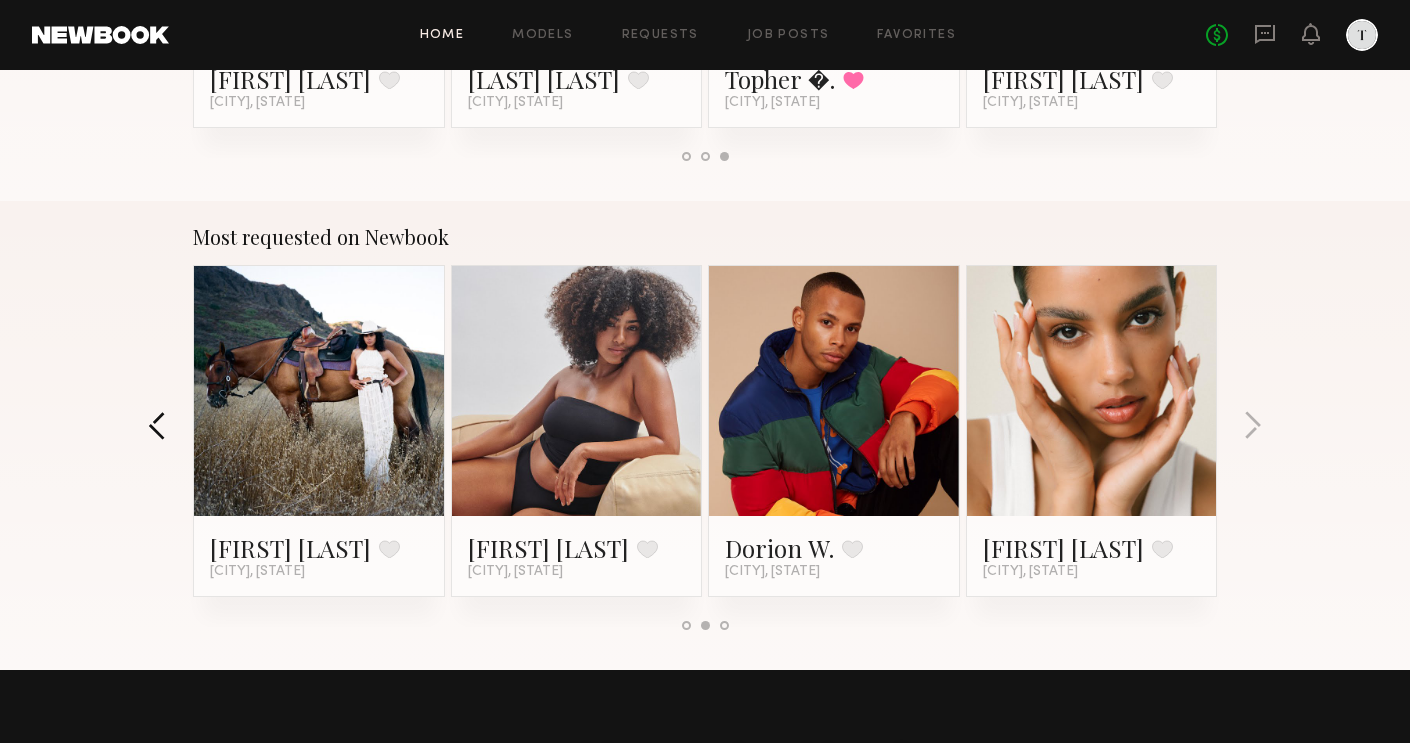 click 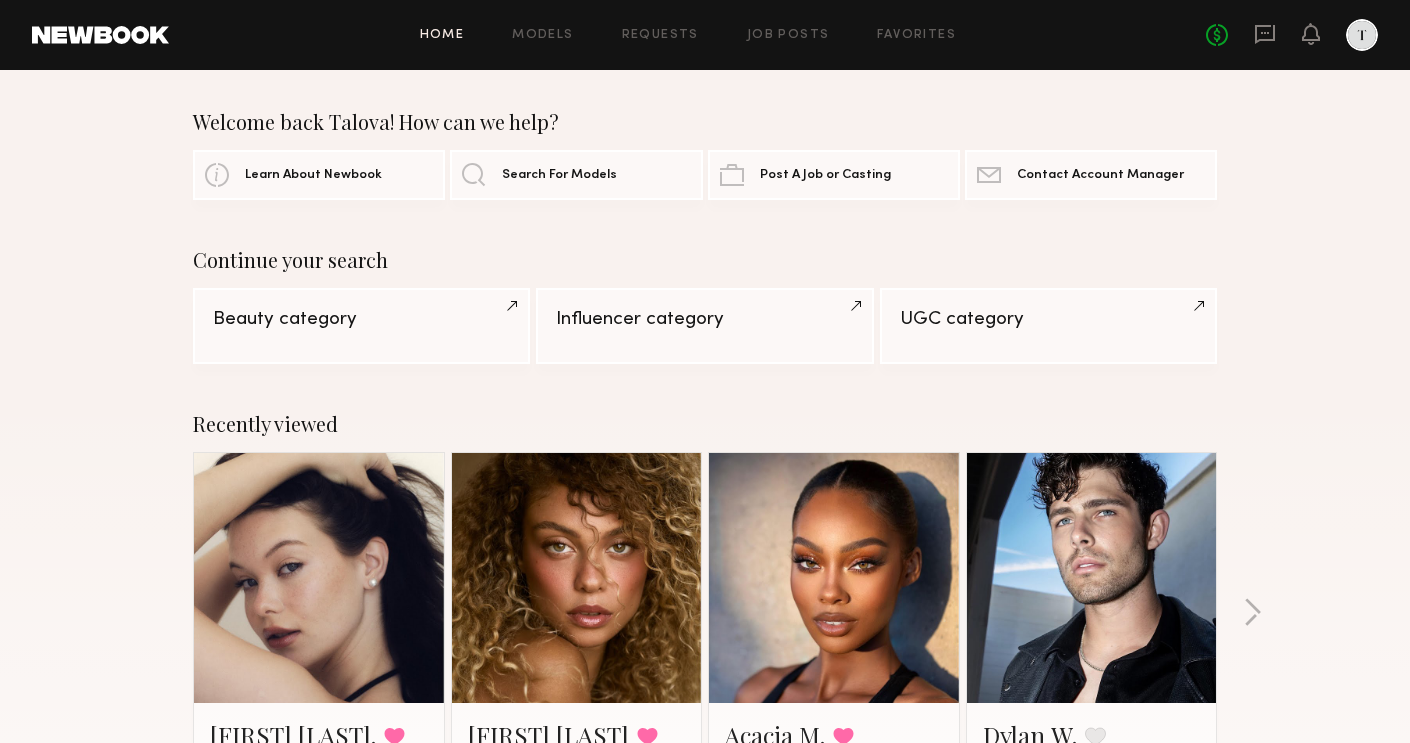 scroll, scrollTop: 0, scrollLeft: 0, axis: both 